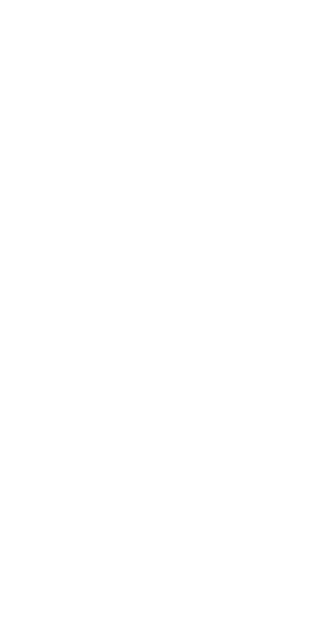 scroll, scrollTop: 0, scrollLeft: 0, axis: both 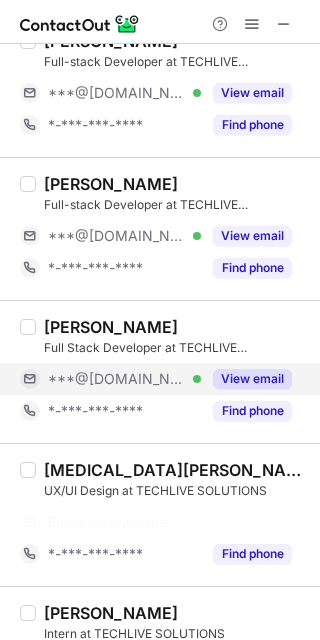 click on "***@gmail.com Verified" at bounding box center (110, 379) 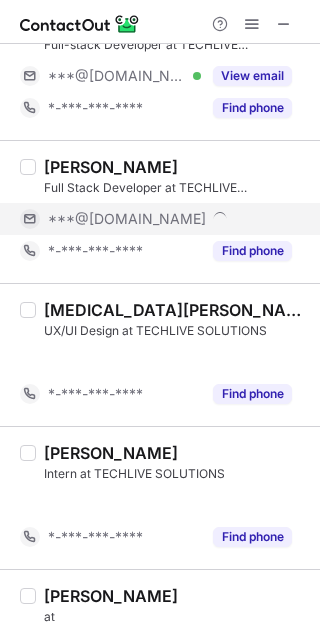 scroll, scrollTop: 906, scrollLeft: 0, axis: vertical 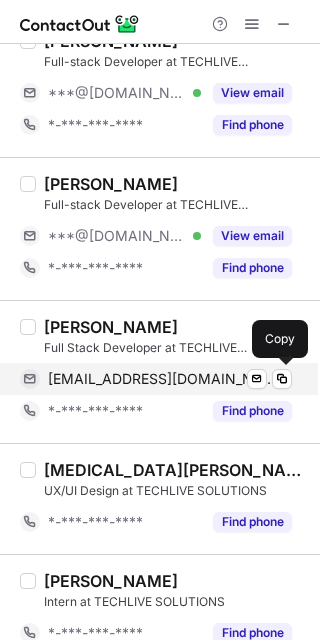 click on "deepanshigupta585@gmail.com" at bounding box center [162, 379] 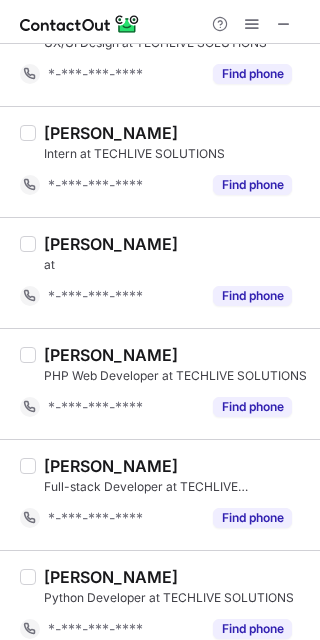 scroll, scrollTop: 1380, scrollLeft: 0, axis: vertical 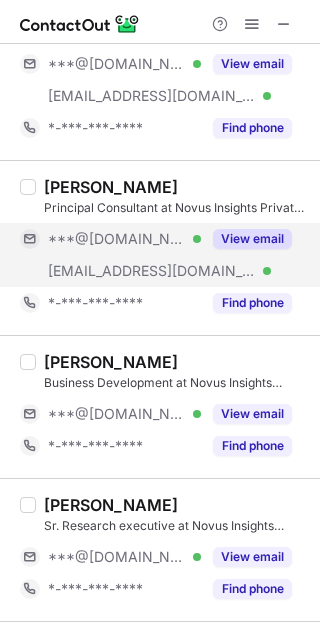 click on "***@[DOMAIN_NAME]" at bounding box center (117, 239) 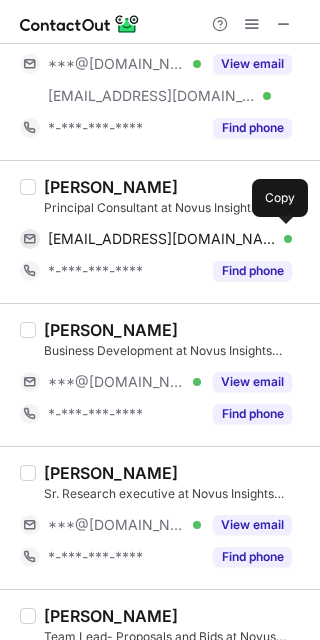 click on "rashmisingh810@gmail.com" at bounding box center [162, 239] 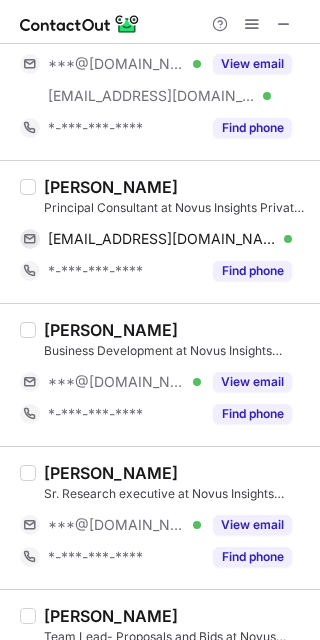 click on "Rashmi S." at bounding box center [111, 187] 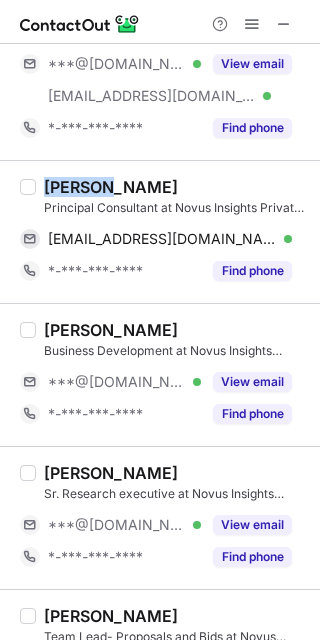 click on "Rashmi S." at bounding box center (111, 187) 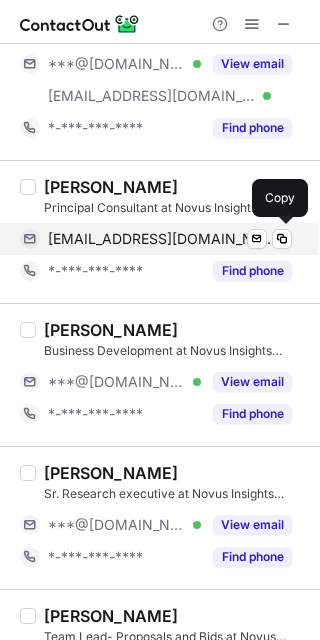 click on "rashmisingh810@gmail.com" at bounding box center [162, 239] 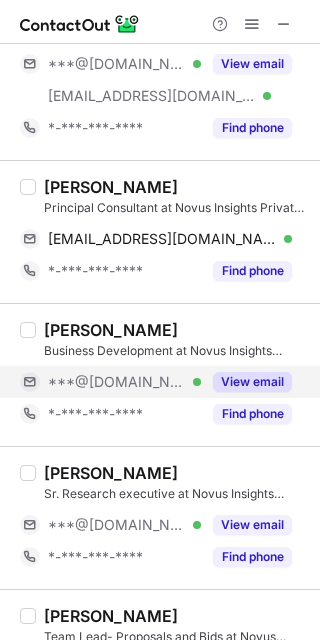 click on "***@[DOMAIN_NAME]" at bounding box center [117, 382] 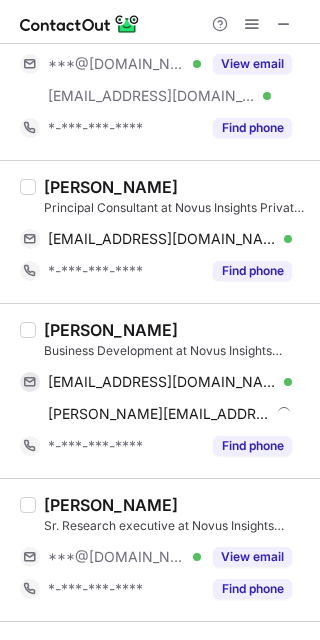 click on "Akansha Mehta" at bounding box center (111, 330) 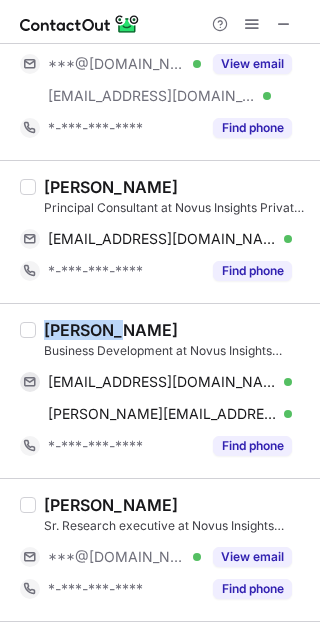 click on "Akansha Mehta" at bounding box center [111, 330] 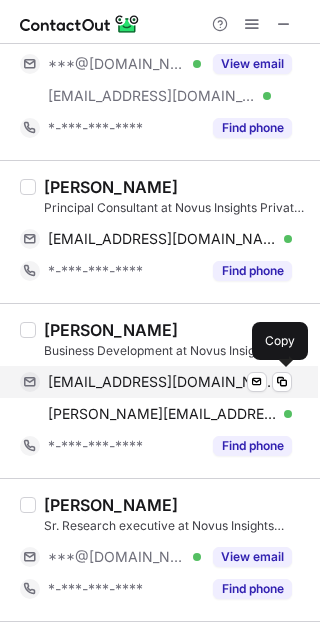 click on "akanshamehta2013@gmail.com" at bounding box center (162, 382) 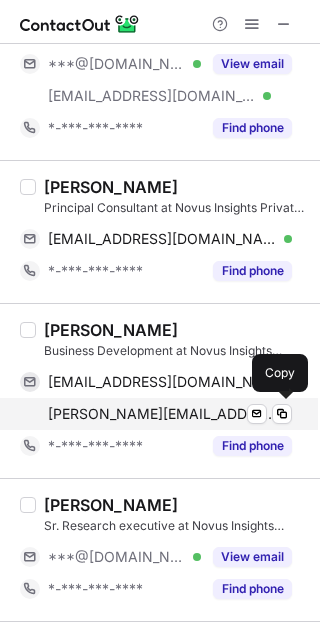 click on "akansha.mehta@novusinsights.com" at bounding box center (162, 414) 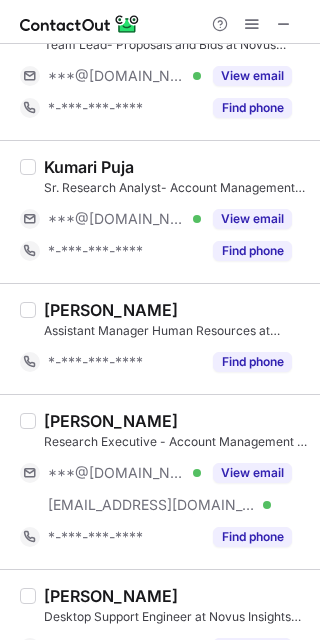 scroll, scrollTop: 1466, scrollLeft: 0, axis: vertical 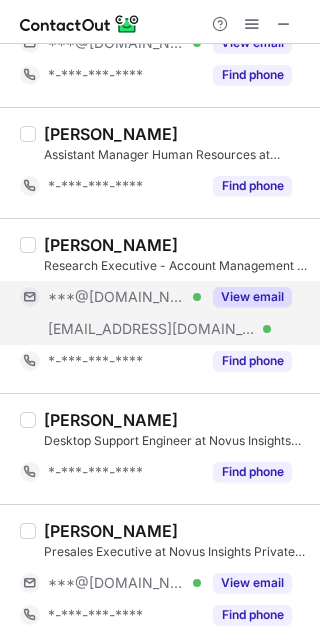 drag, startPoint x: 91, startPoint y: 302, endPoint x: 89, endPoint y: 285, distance: 17.117243 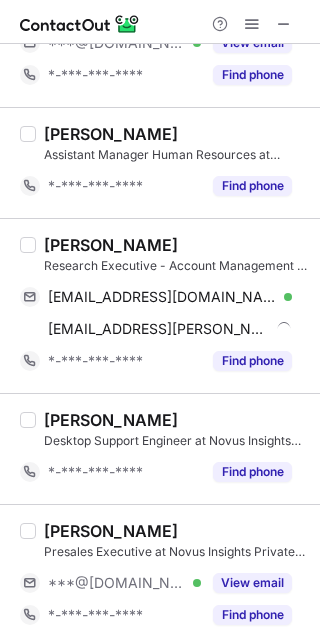 click on "PRATIBHA TEOTIA" at bounding box center (111, 245) 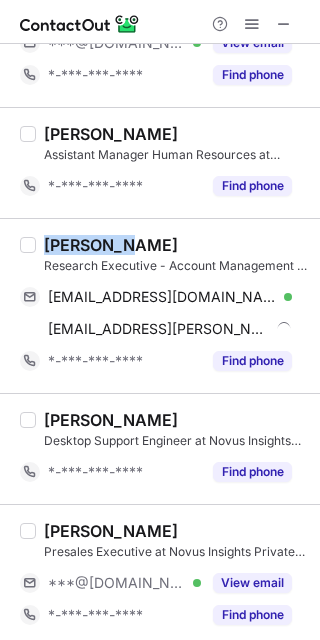 click on "PRATIBHA TEOTIA" at bounding box center (111, 245) 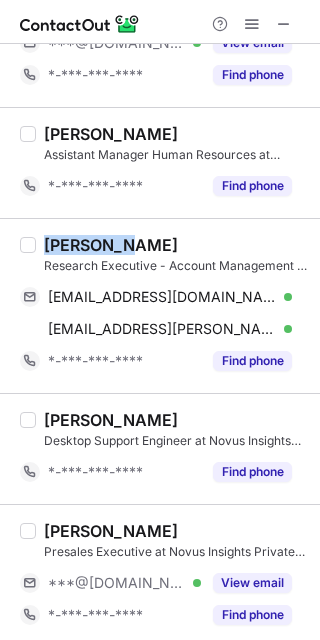 copy on "PRATIBHA" 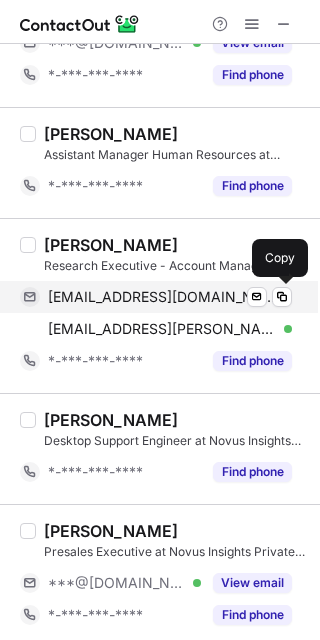 click on "pratibhateotia05@gmail.com" at bounding box center [162, 297] 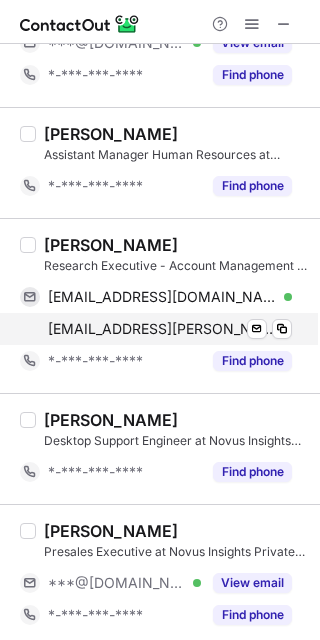 click on "pratibha.teotia@novusinsights.com" at bounding box center (162, 329) 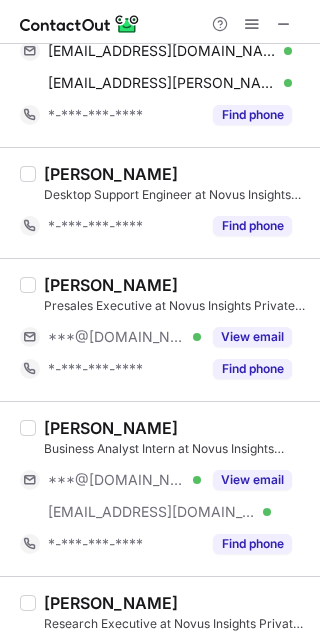 scroll, scrollTop: 1733, scrollLeft: 0, axis: vertical 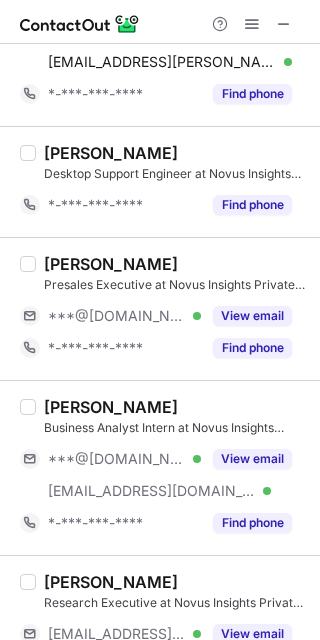 drag, startPoint x: 91, startPoint y: 454, endPoint x: 87, endPoint y: 433, distance: 21.377558 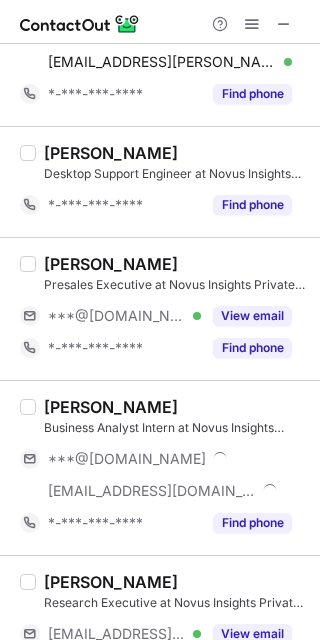 click on "Vansh Dixit" at bounding box center [111, 407] 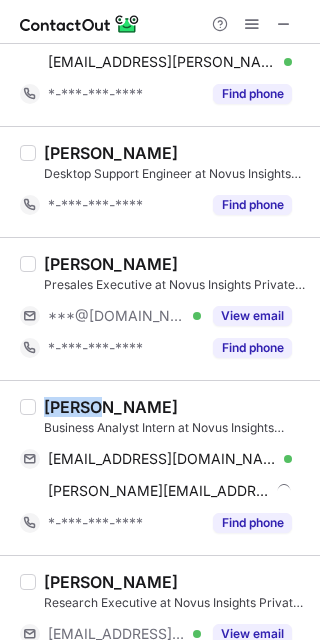 click on "Vansh Dixit" at bounding box center (111, 407) 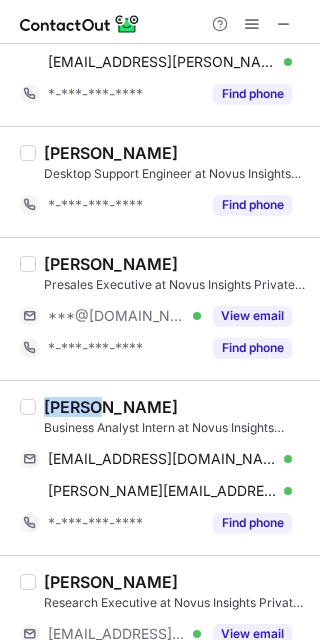 copy on "Vansh" 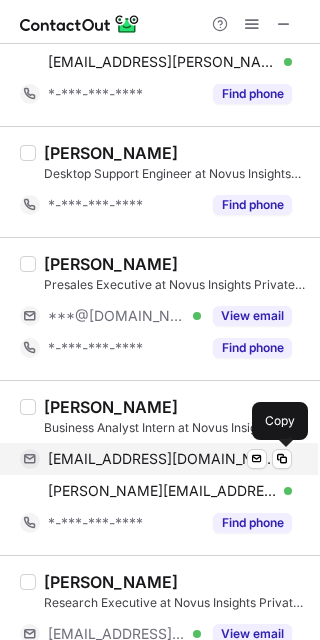 drag, startPoint x: 140, startPoint y: 458, endPoint x: 224, endPoint y: 446, distance: 84.85281 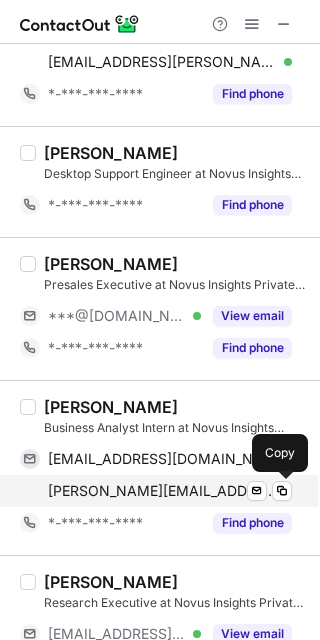 click on "vansh.dixit@novusinsights.com" at bounding box center [162, 491] 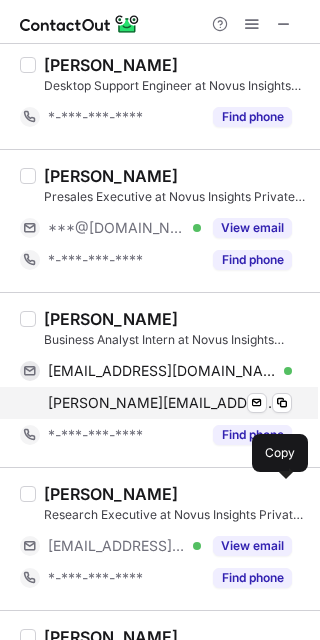 scroll, scrollTop: 1866, scrollLeft: 0, axis: vertical 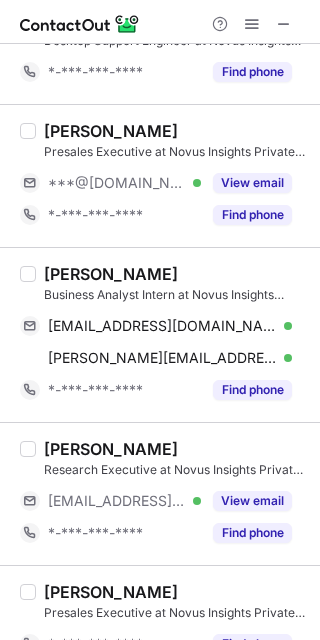 click on "Dhruv Srivastava" at bounding box center [111, 449] 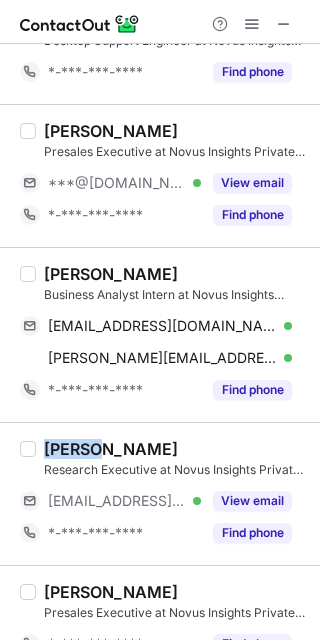click on "Dhruv Srivastava" at bounding box center (111, 449) 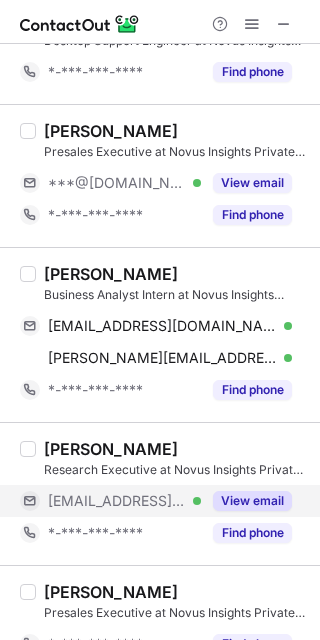 click on "***@novusinsights.com" at bounding box center [117, 501] 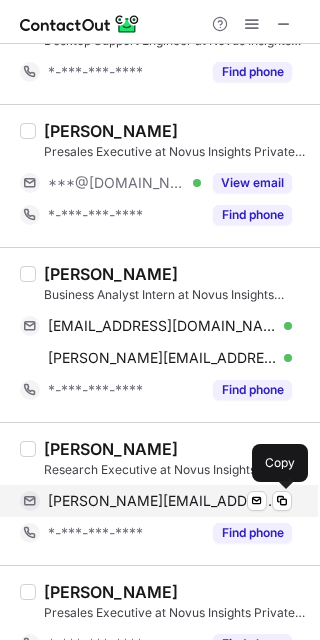 click on "dhruv.srivastava@novusinsights.com" at bounding box center [162, 501] 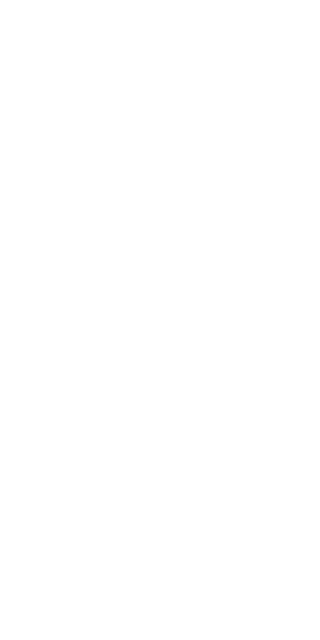 scroll, scrollTop: 0, scrollLeft: 0, axis: both 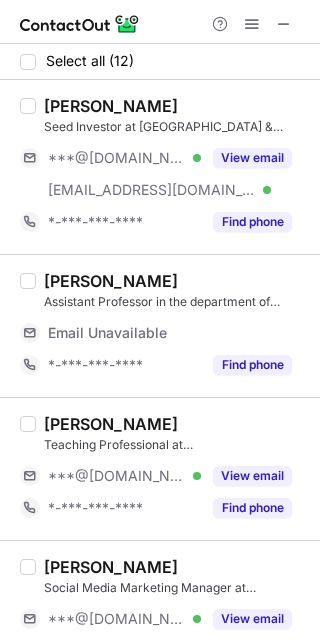 click on "[PERSON_NAME]" at bounding box center [111, 106] 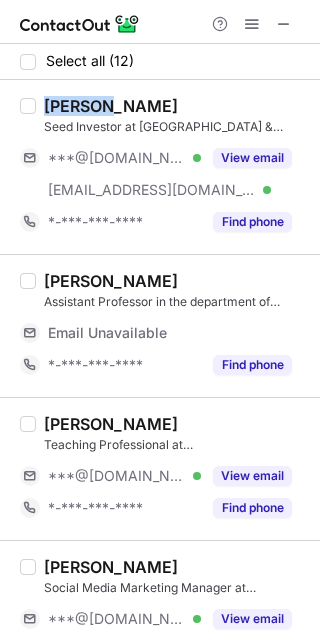click on "Naresh Biyani" at bounding box center (111, 106) 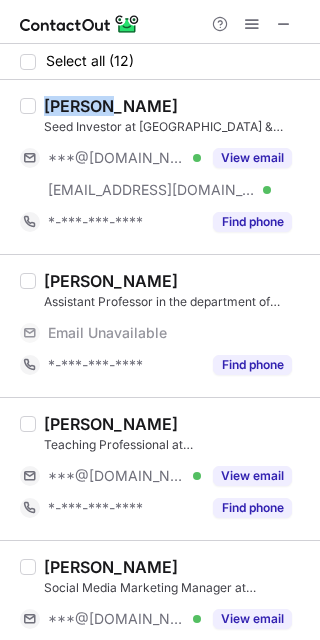 copy on "Naresh" 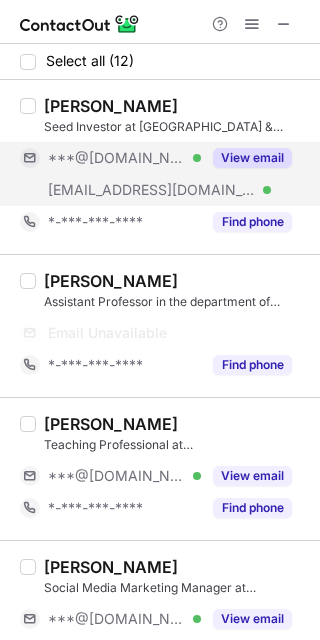 click on "***@[DOMAIN_NAME]" at bounding box center [117, 158] 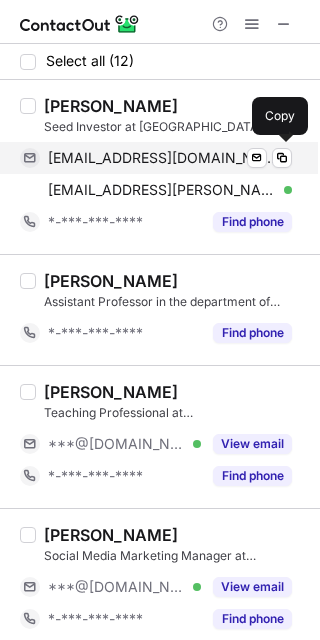 drag, startPoint x: 184, startPoint y: 162, endPoint x: 197, endPoint y: 165, distance: 13.341664 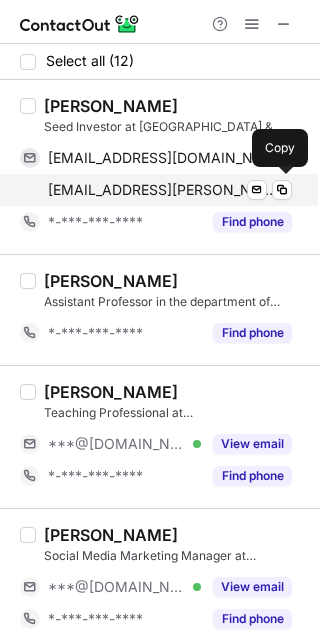 click on "naresh.biyani@capwisefin.com" at bounding box center (162, 190) 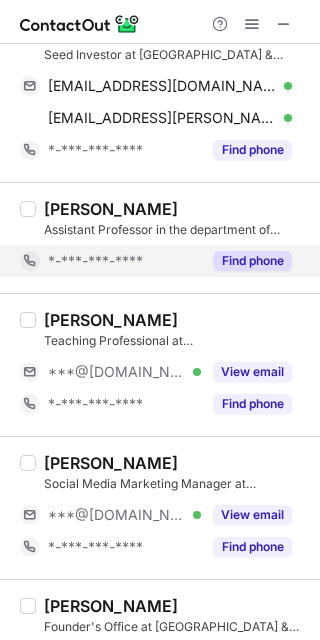 scroll, scrollTop: 133, scrollLeft: 0, axis: vertical 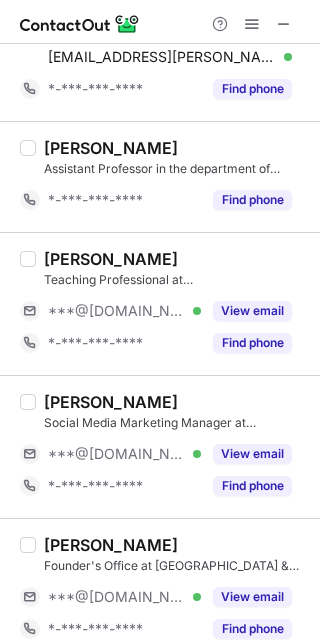 click on "Akanksha Rai" at bounding box center [111, 259] 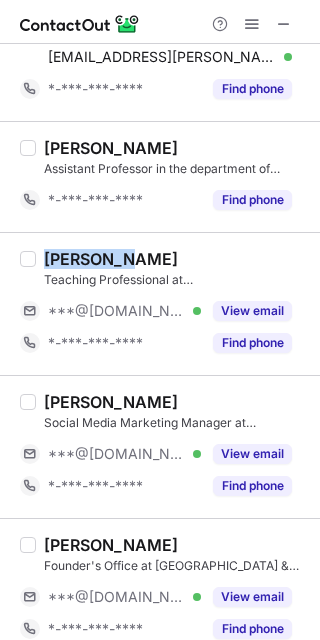click on "Akanksha Rai" at bounding box center [111, 259] 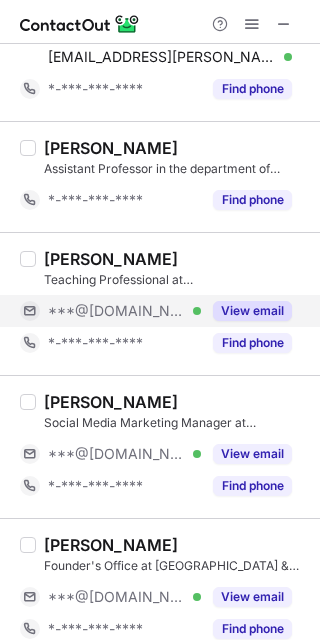 click on "***@[DOMAIN_NAME]" at bounding box center (117, 311) 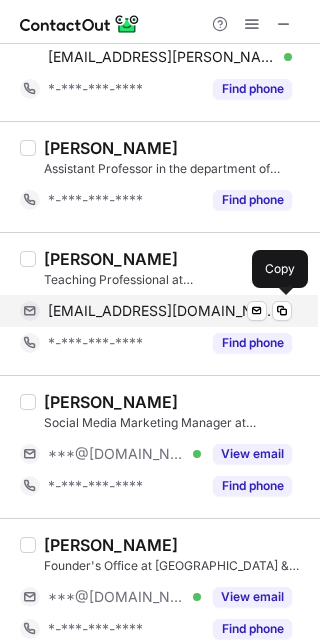 click on "akanksha1n5@gmail.com" at bounding box center [162, 311] 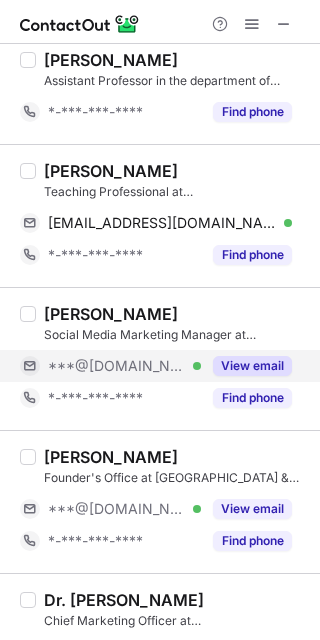scroll, scrollTop: 266, scrollLeft: 0, axis: vertical 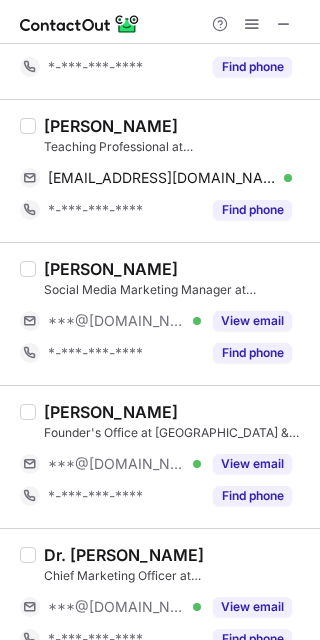 click on "Shivangi Srivastava" at bounding box center [111, 269] 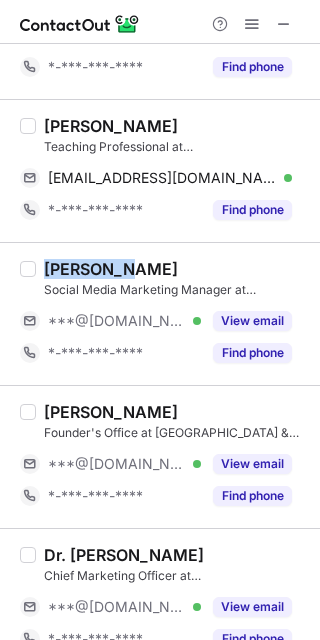 click on "Shivangi Srivastava" at bounding box center [111, 269] 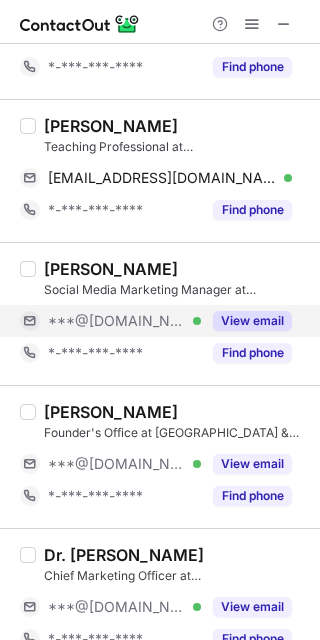 drag, startPoint x: 87, startPoint y: 313, endPoint x: 173, endPoint y: 311, distance: 86.023254 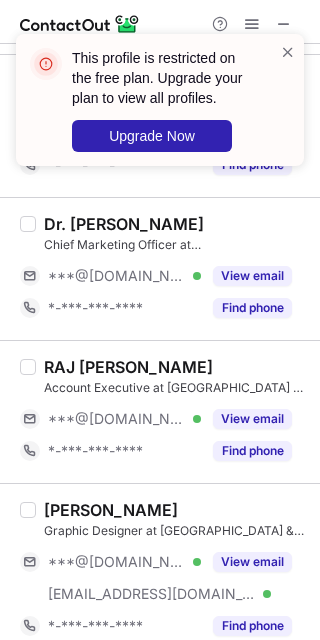 scroll, scrollTop: 666, scrollLeft: 0, axis: vertical 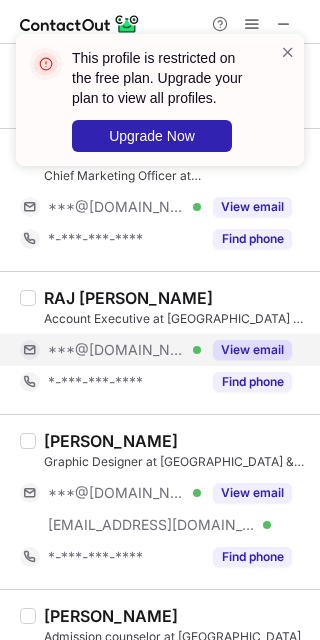 click on "***@[DOMAIN_NAME]" at bounding box center (117, 350) 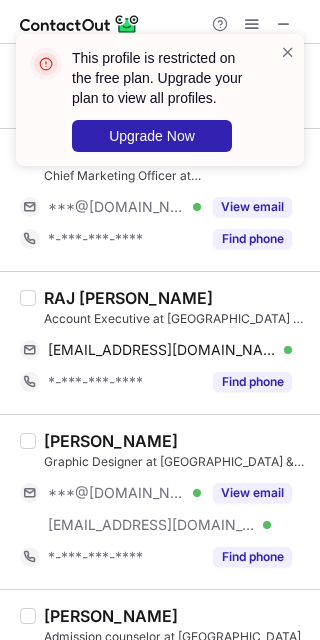 click on "RAJ LAXMI YADAV Account Executive at Quad AI School of Technology & Management rajlakshmijamalpur@gmail.com Verified Send email Copy *-***-***-**** Find phone" at bounding box center (160, 342) 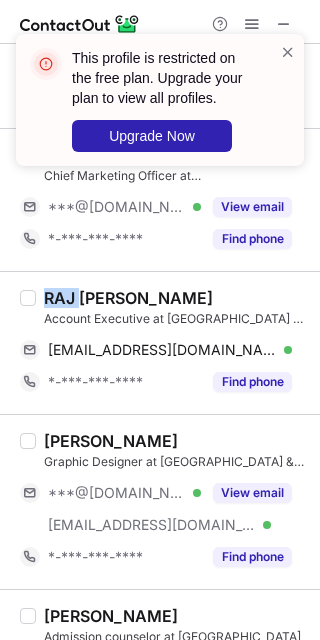 click on "RAJ LAXMI YADAV Account Executive at Quad AI School of Technology & Management rajlakshmijamalpur@gmail.com Verified Send email Copy *-***-***-**** Find phone" at bounding box center (160, 342) 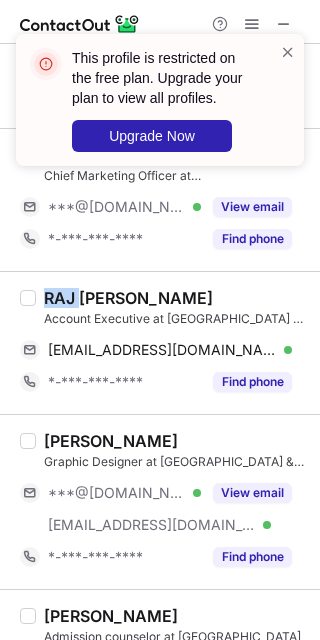 copy on "RAJ" 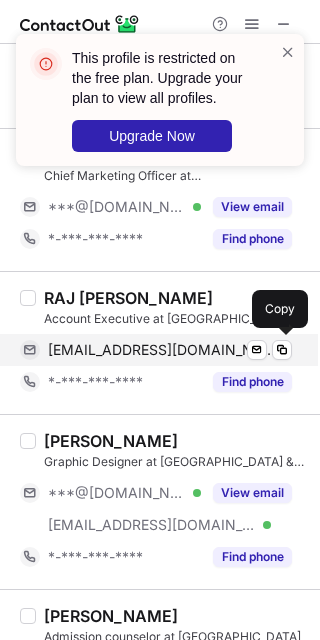 click on "rajlakshmijamalpur@gmail.com" at bounding box center [162, 350] 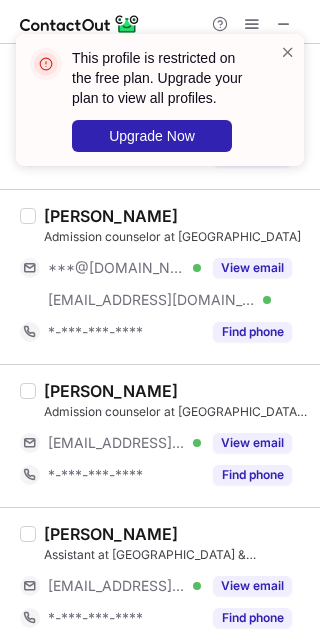 scroll, scrollTop: 1190, scrollLeft: 0, axis: vertical 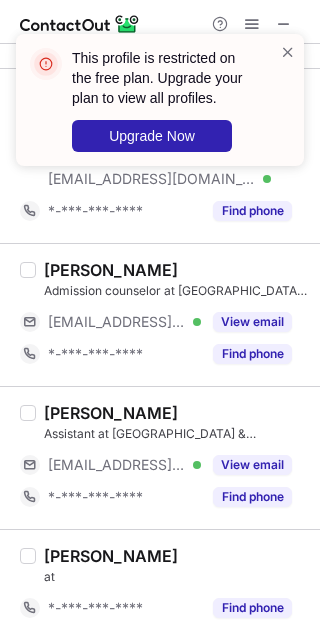 drag, startPoint x: 99, startPoint y: 318, endPoint x: 80, endPoint y: 303, distance: 24.207438 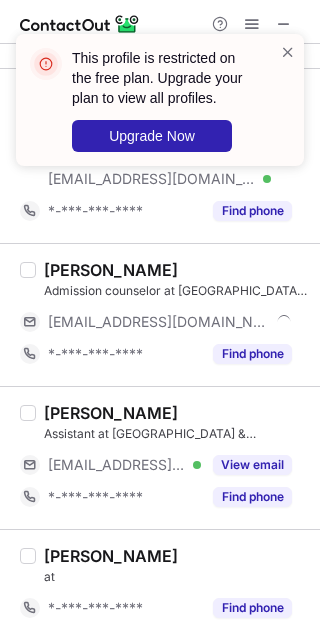 click on "Anjali Kumari" at bounding box center (111, 270) 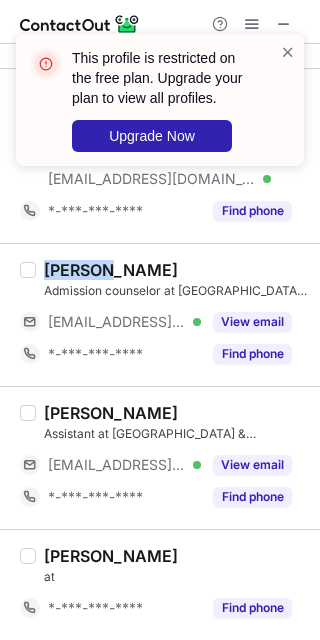 click on "Anjali Kumari" at bounding box center (111, 270) 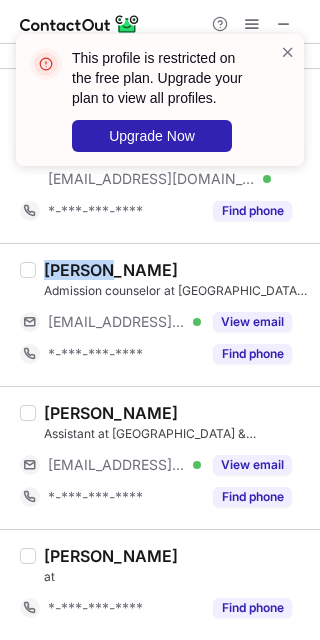 click on "Hitesh Kumar" at bounding box center [111, 413] 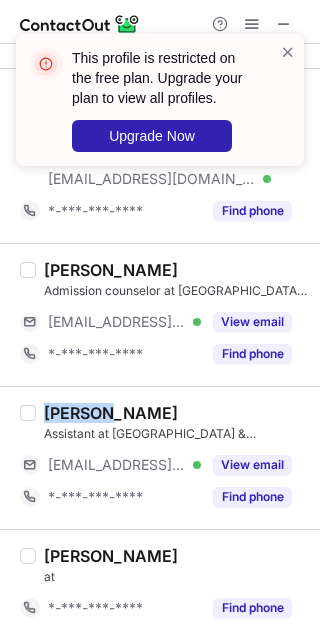 click on "Hitesh Kumar" at bounding box center (111, 413) 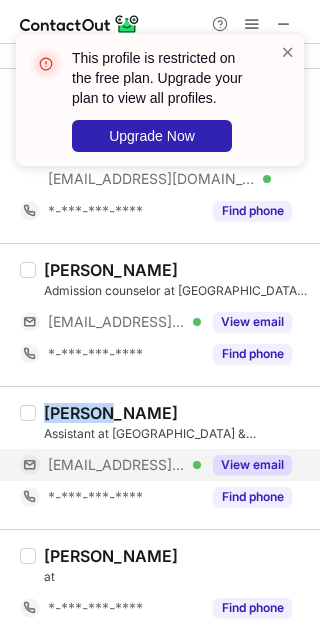 copy on "Hitesh" 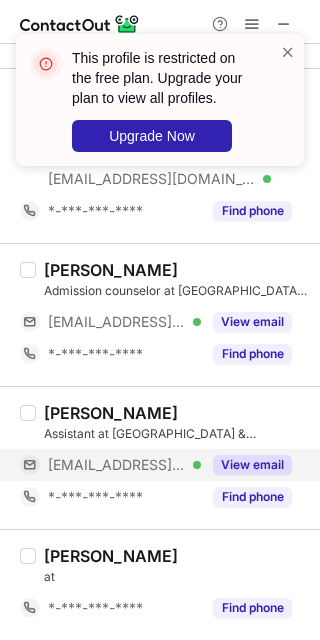 click on "***@quadcse.com" at bounding box center [117, 465] 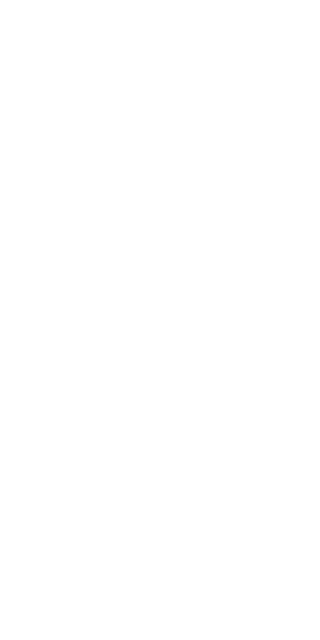 scroll, scrollTop: 0, scrollLeft: 0, axis: both 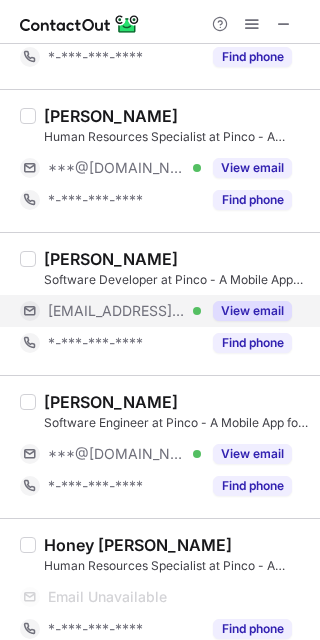 click on "***@pinco.in" at bounding box center (117, 311) 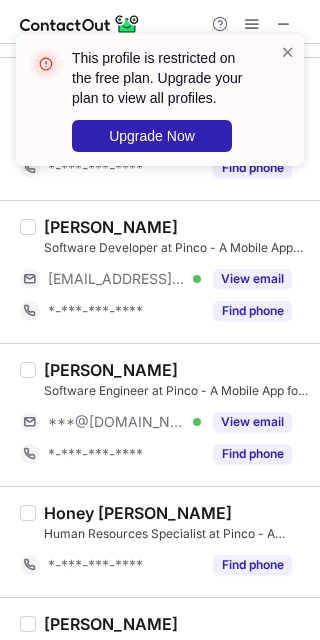 click on "Thalluri Bhargav" at bounding box center (111, 227) 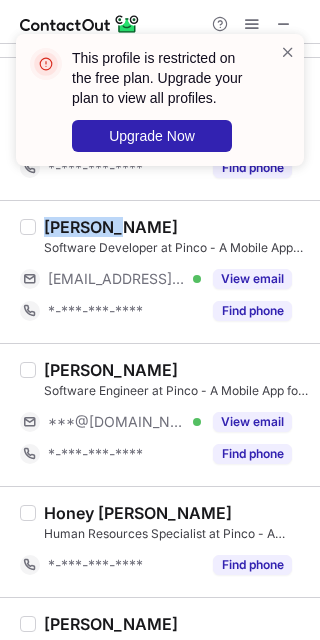click on "Thalluri Bhargav" at bounding box center [111, 227] 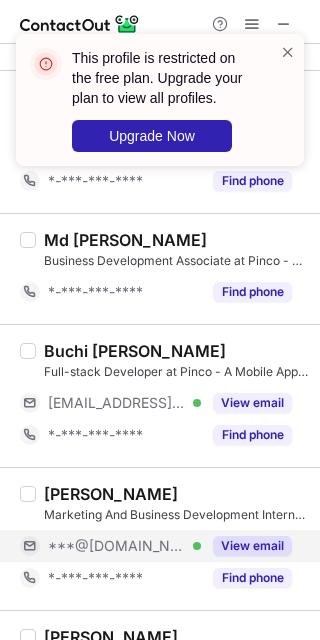 scroll, scrollTop: 1733, scrollLeft: 0, axis: vertical 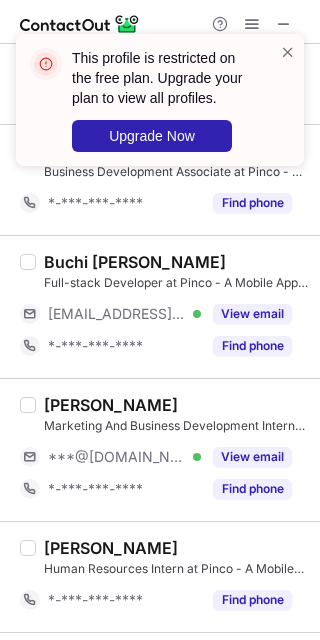 click on "Buchi Babu Boda" at bounding box center [135, 262] 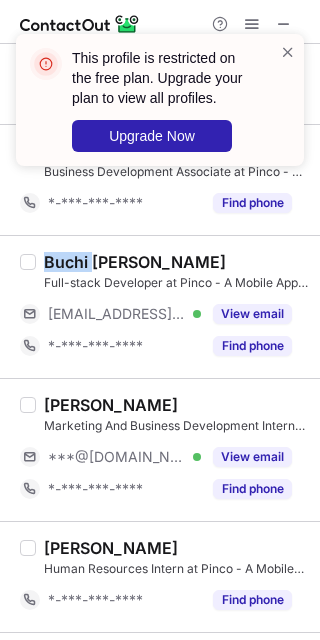 click on "Buchi Babu Boda" at bounding box center (135, 262) 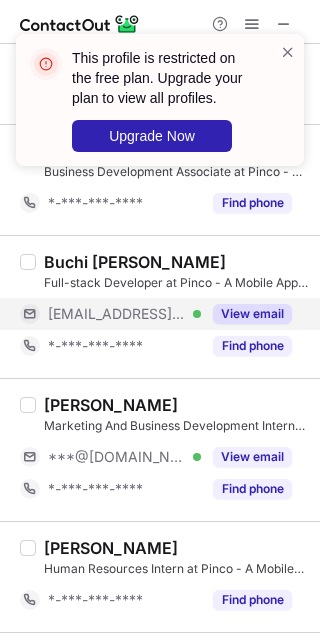 click on "***@pinco.in" at bounding box center [117, 314] 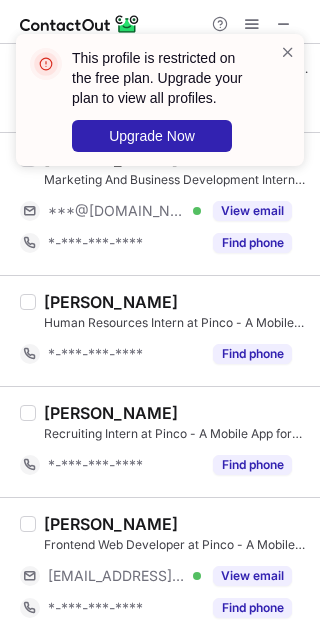 scroll, scrollTop: 1953, scrollLeft: 0, axis: vertical 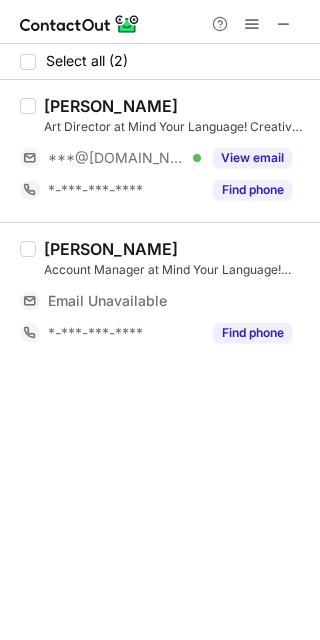 click on "[PERSON_NAME]" at bounding box center [111, 106] 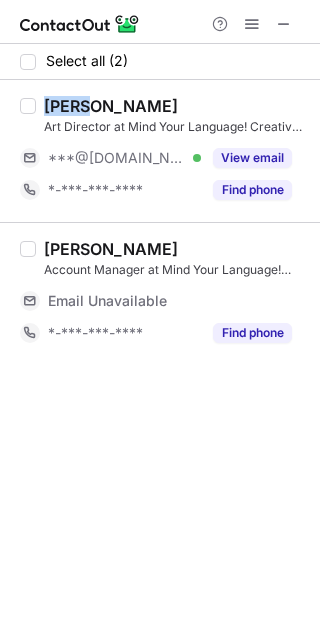 click on "[PERSON_NAME]" at bounding box center [111, 106] 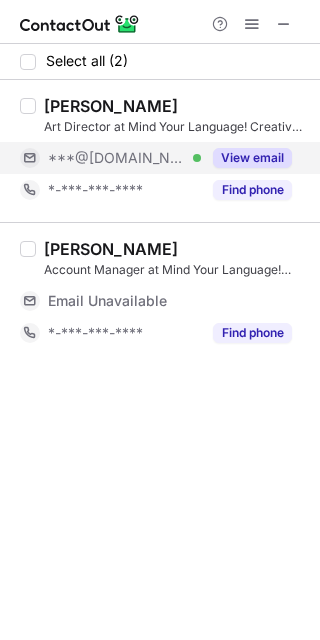 click on "***@[DOMAIN_NAME]" at bounding box center [117, 158] 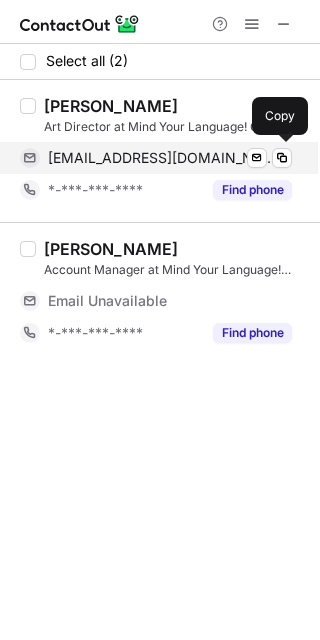click on "[EMAIL_ADDRESS][DOMAIN_NAME]" at bounding box center (162, 158) 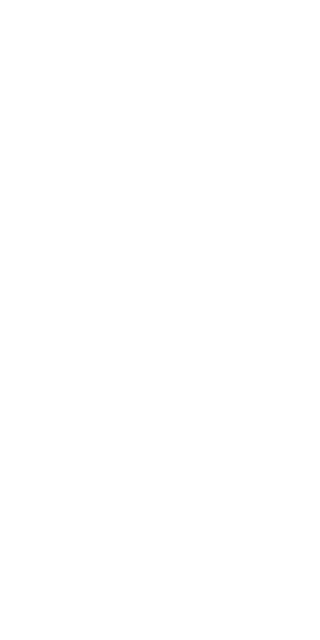 scroll, scrollTop: 0, scrollLeft: 0, axis: both 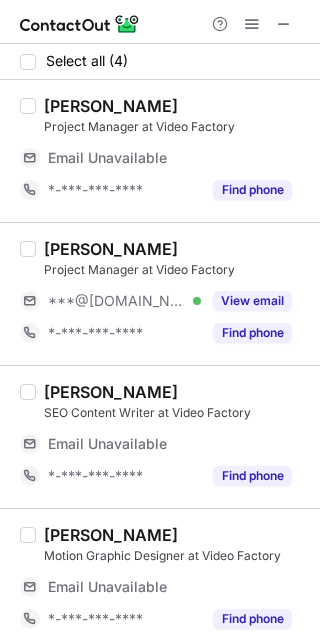 click on "Anisha Singh" at bounding box center (111, 249) 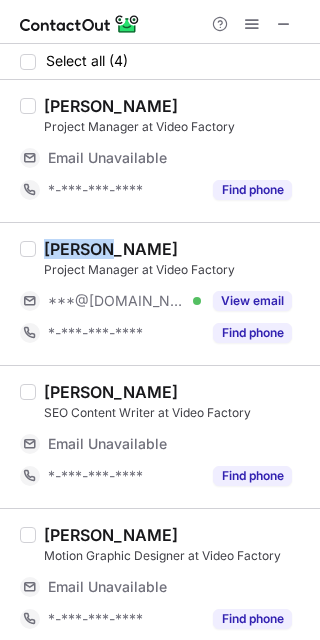 click on "Anisha Singh" at bounding box center [111, 249] 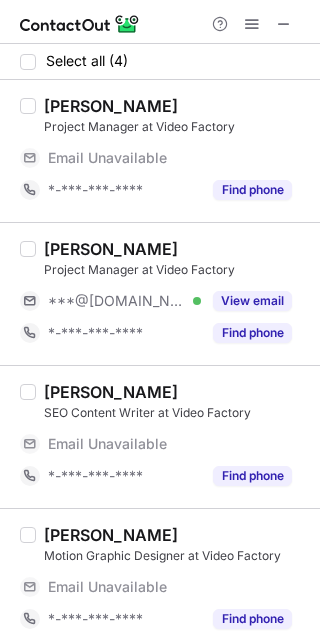 drag, startPoint x: 123, startPoint y: 299, endPoint x: 239, endPoint y: 254, distance: 124.42267 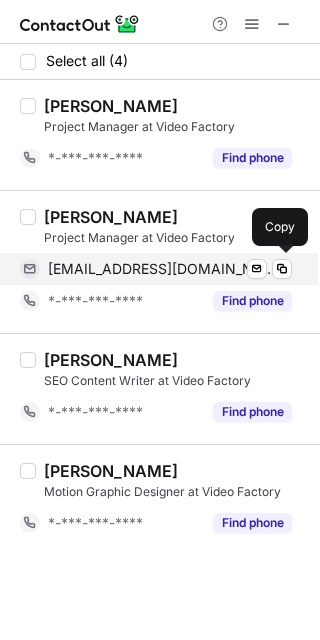 click on "anishasingh10000@gmail.com" at bounding box center (162, 269) 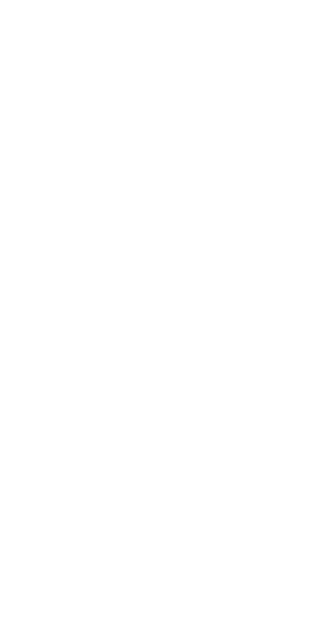scroll, scrollTop: 0, scrollLeft: 0, axis: both 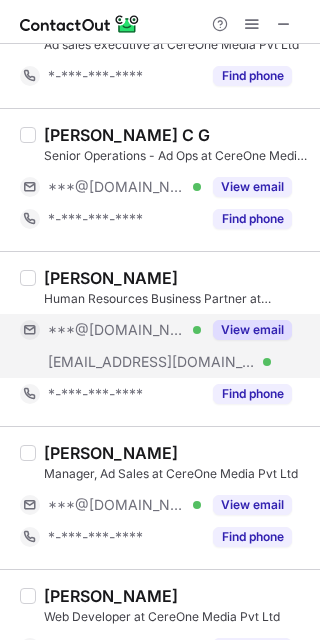 click on "***@[DOMAIN_NAME]" at bounding box center (117, 330) 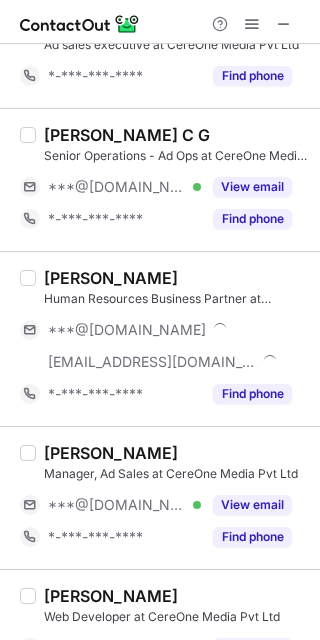 click on "Taranpreet Kaur Baagi" at bounding box center (111, 278) 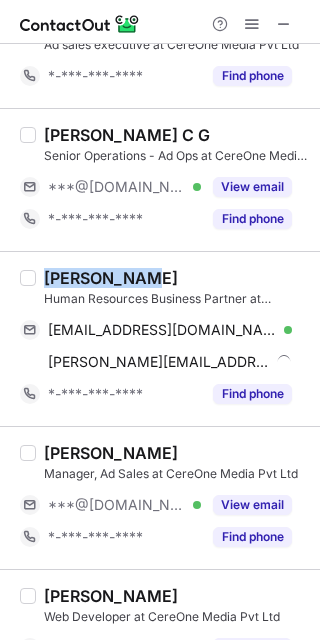click on "Taranpreet Kaur Baagi" at bounding box center [111, 278] 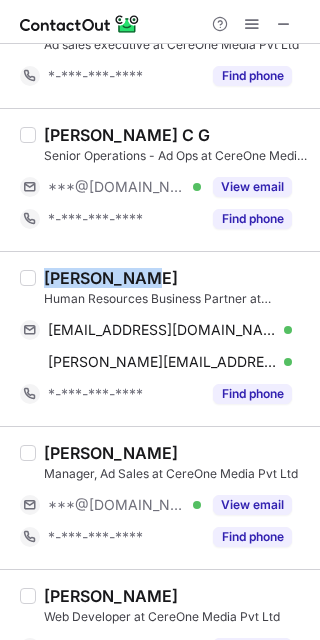 copy on "Taranpreet" 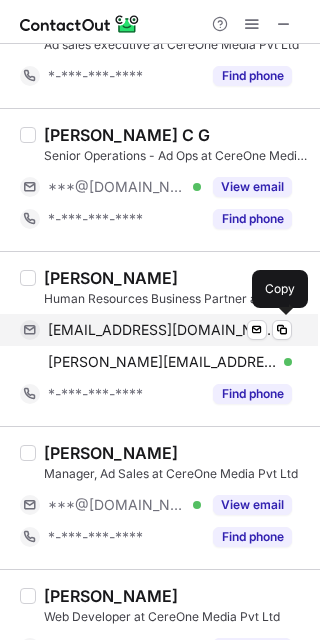 click on "taranpreetkaurbaagi123@gmail.com" at bounding box center (162, 330) 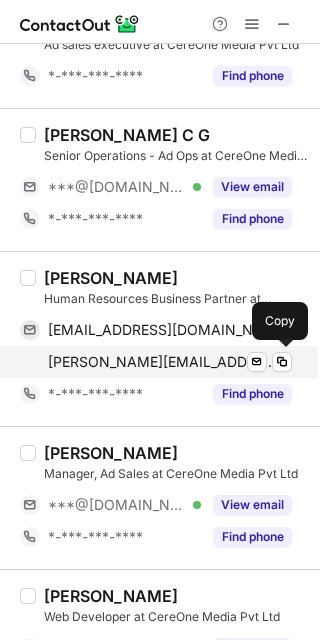 click on "taranpreet@onenativeads.com Verified Send email Copy" at bounding box center [156, 362] 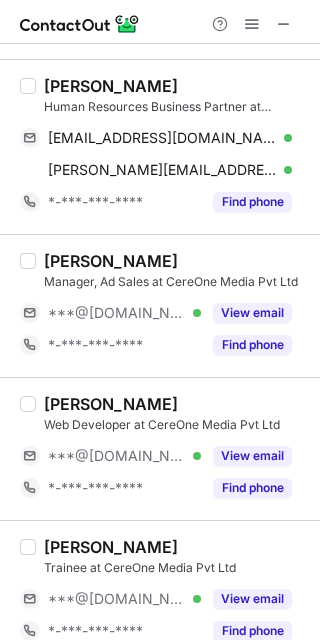 scroll, scrollTop: 617, scrollLeft: 0, axis: vertical 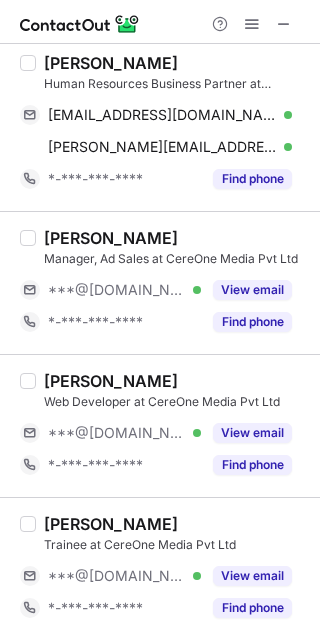 click on "Hrishikesh Thakur" at bounding box center (111, 524) 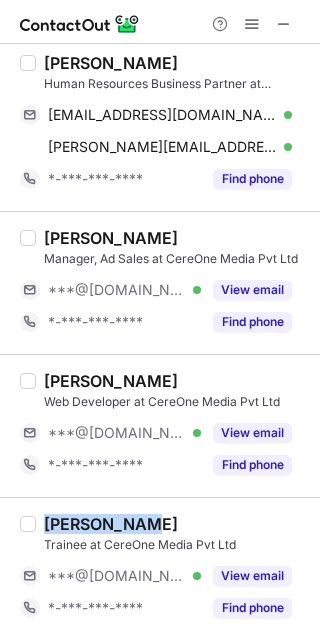 click on "Hrishikesh Thakur" at bounding box center [111, 524] 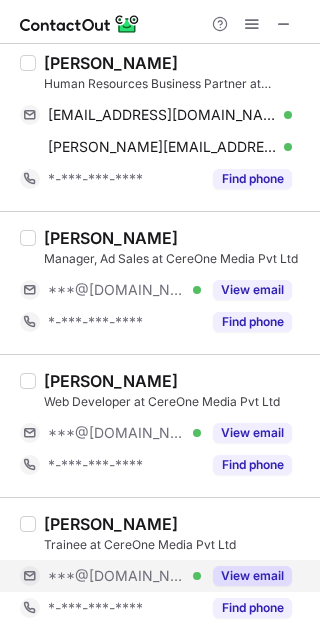 click on "***@[DOMAIN_NAME] Verified" at bounding box center (110, 576) 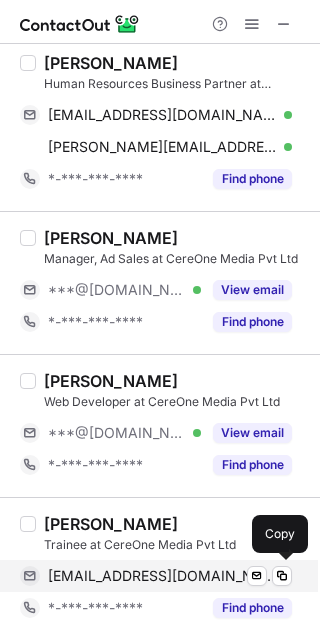 click on "hrishi232002@gmail.com" at bounding box center [162, 576] 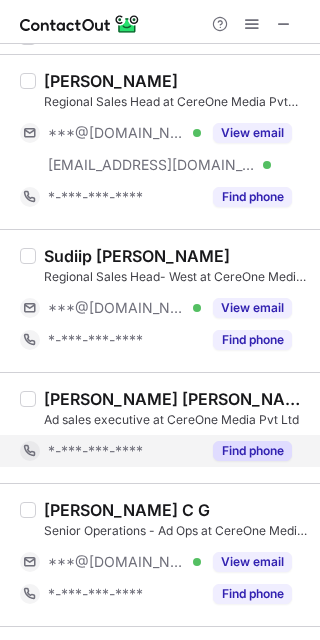 scroll, scrollTop: 0, scrollLeft: 0, axis: both 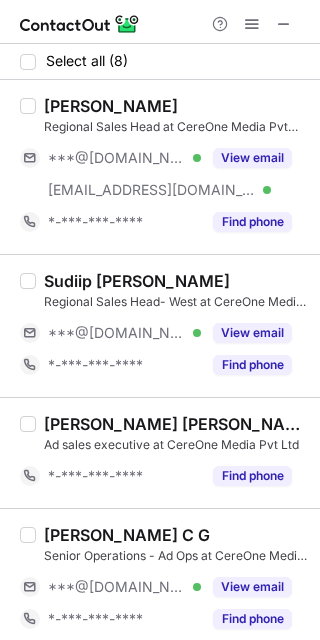 click on "Sai G." at bounding box center [111, 106] 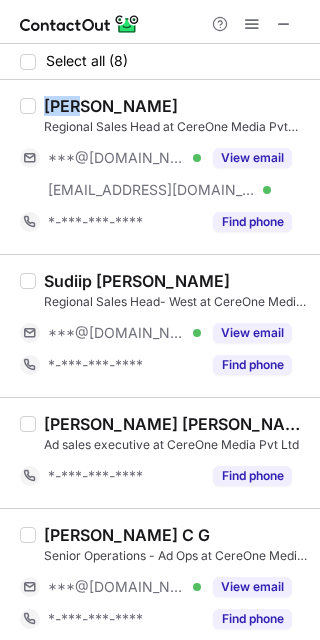 click on "Sai G." at bounding box center [111, 106] 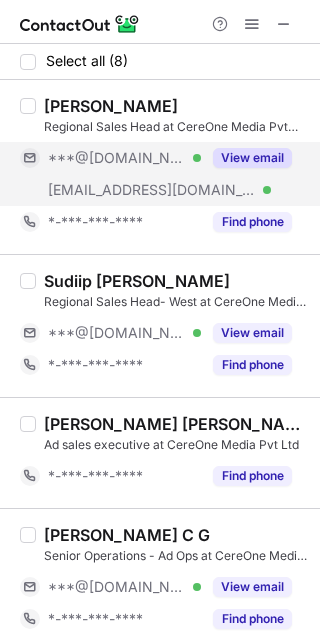 click on "***@gmail.com" at bounding box center [117, 158] 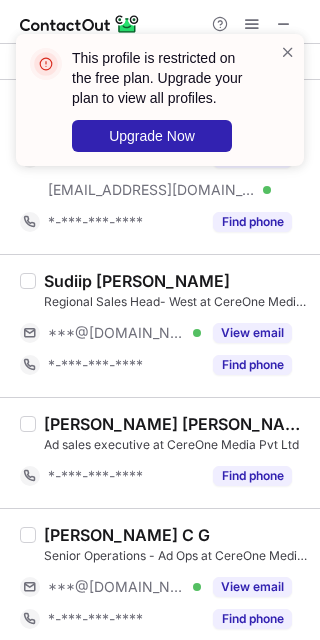 click on "Sudiip Bhargava" at bounding box center (137, 281) 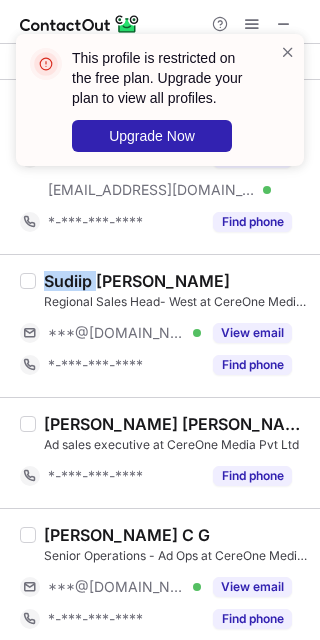copy on "Sudiip" 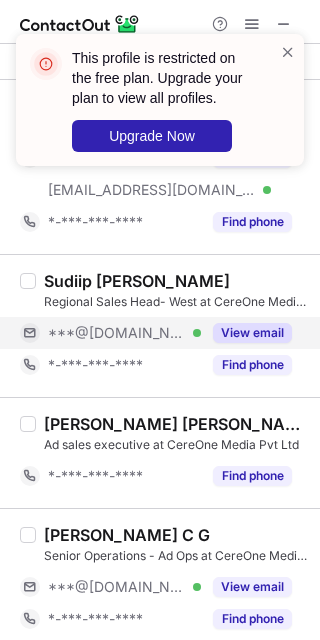 click on "***@gmail.com" at bounding box center (117, 333) 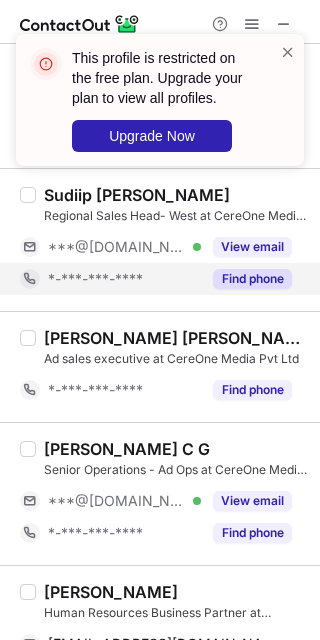 scroll, scrollTop: 133, scrollLeft: 0, axis: vertical 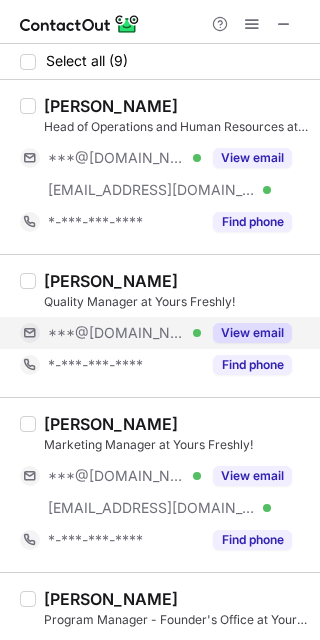 click on "***@[DOMAIN_NAME]" at bounding box center [117, 333] 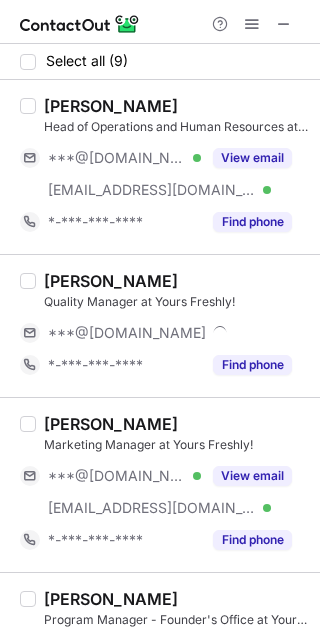 click on "[PERSON_NAME]" at bounding box center (111, 281) 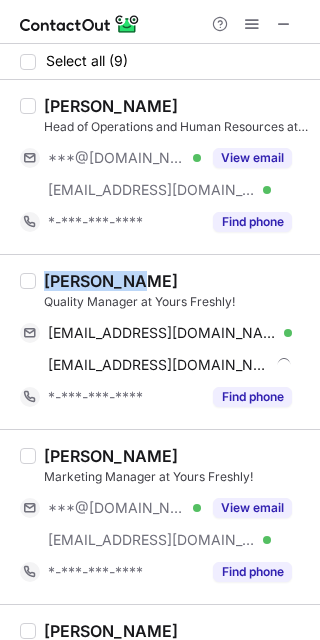 click on "Rishikesh Sapkal" at bounding box center [111, 281] 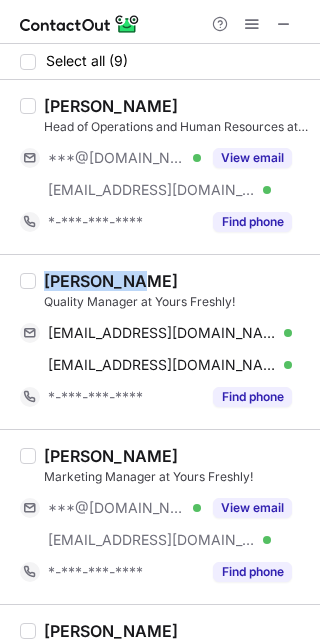 copy on "Rishikesh" 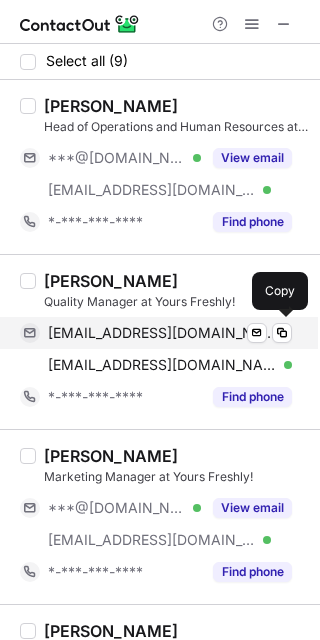 click on "sapkalrushikesh91@gmail.com" at bounding box center [162, 333] 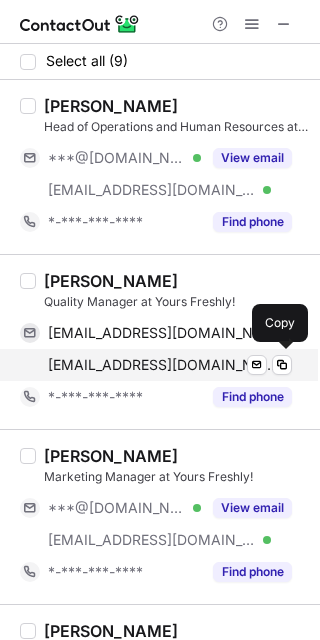 click on "rishikesh@yoursfreshly.in" at bounding box center (162, 365) 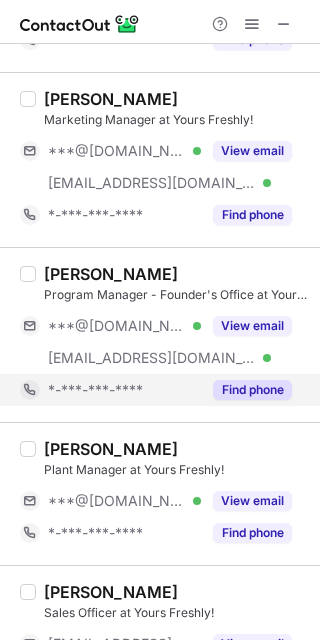 scroll, scrollTop: 400, scrollLeft: 0, axis: vertical 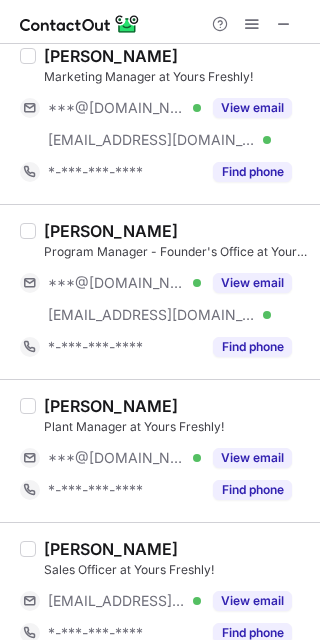 click on "Aarti Bhuibhar" at bounding box center (111, 231) 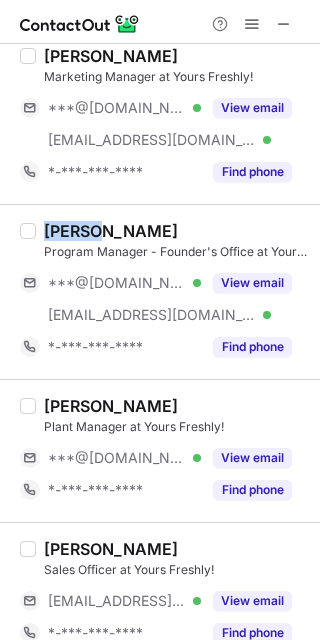 click on "Aarti Bhuibhar" at bounding box center (111, 231) 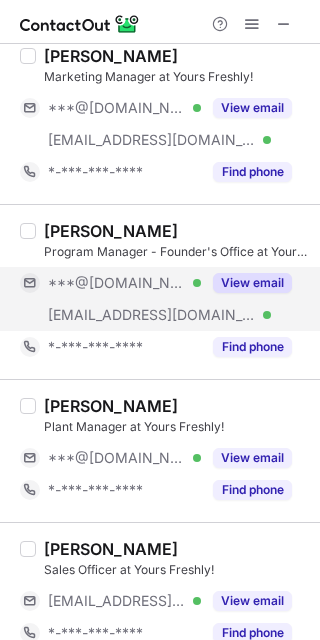 drag, startPoint x: 80, startPoint y: 287, endPoint x: 141, endPoint y: 281, distance: 61.294373 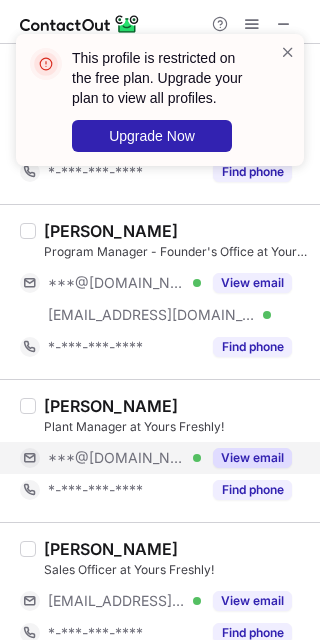 click on "***@[DOMAIN_NAME] Verified" at bounding box center [110, 458] 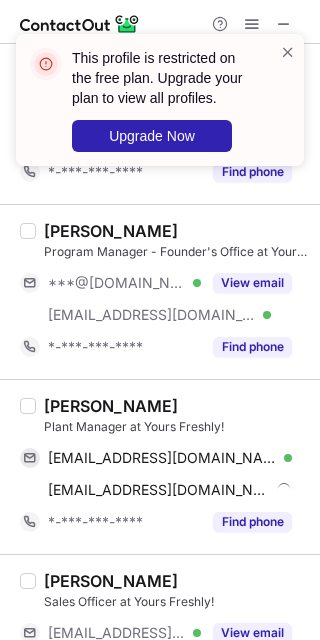 click on "Yogesh Jadhav" at bounding box center [111, 406] 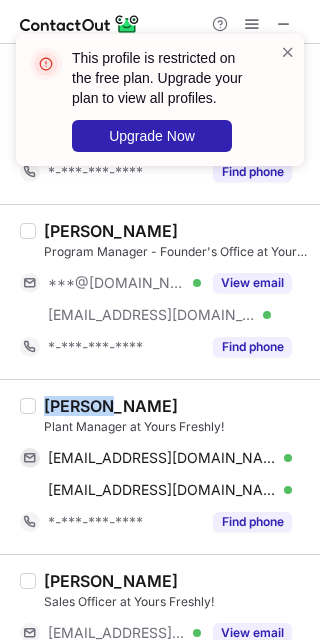 click on "Yogesh Jadhav" at bounding box center [111, 406] 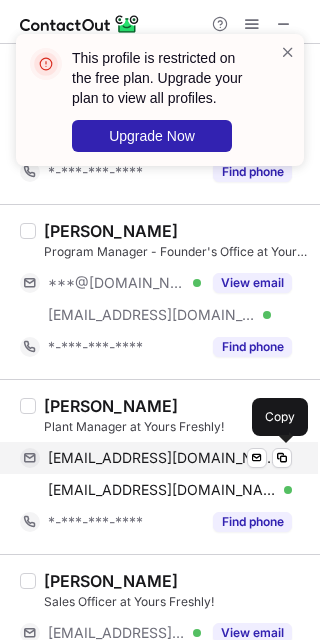 click on "yogijadhav8332@gmail.com" at bounding box center (162, 458) 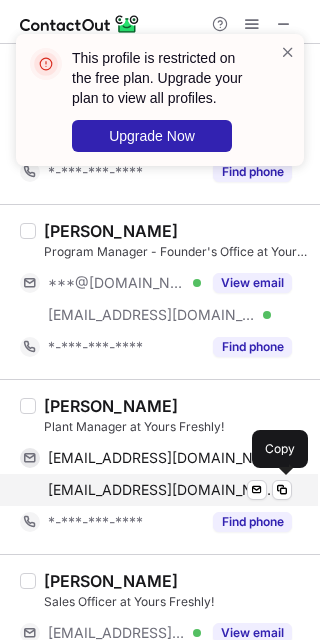 click on "yogesh.jadhav@yoursfreshly.in" at bounding box center [162, 490] 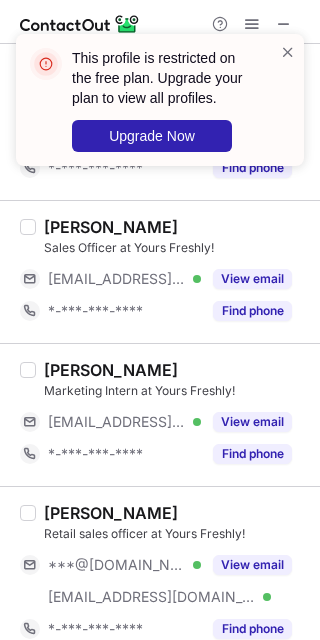 scroll, scrollTop: 800, scrollLeft: 0, axis: vertical 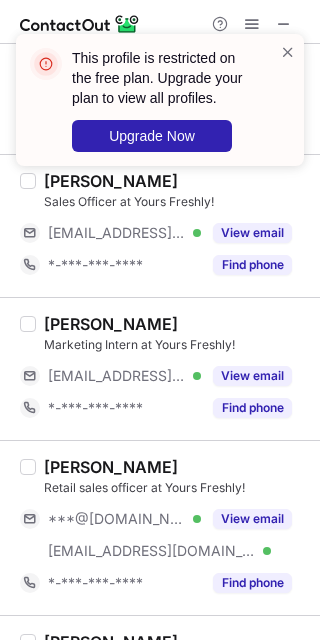 click on "Padmaja Kotoky" at bounding box center [111, 324] 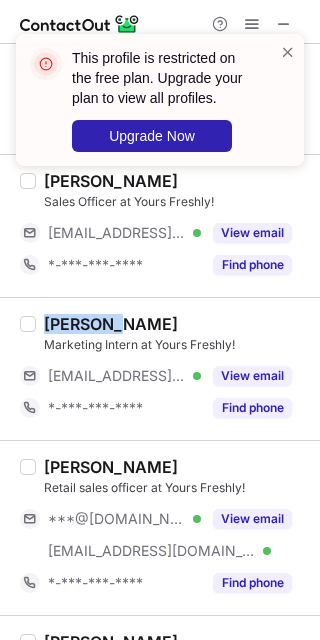 click on "Padmaja Kotoky" at bounding box center [111, 324] 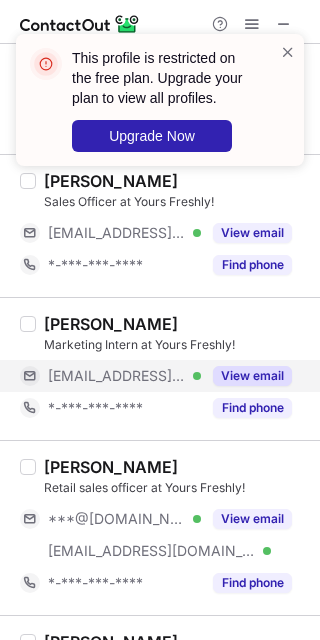 drag, startPoint x: 80, startPoint y: 379, endPoint x: 127, endPoint y: 382, distance: 47.095646 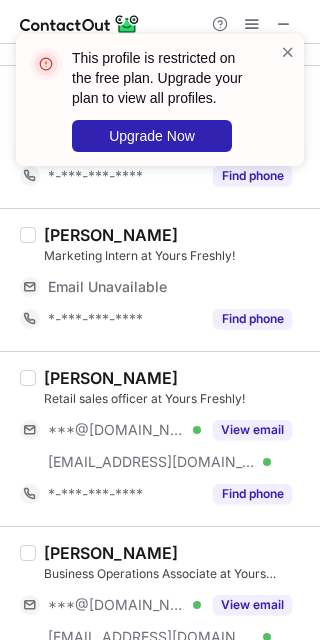 scroll, scrollTop: 933, scrollLeft: 0, axis: vertical 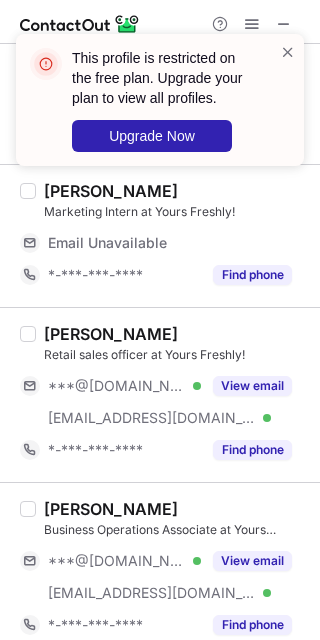 click on "Rishikesh Singh" at bounding box center [111, 334] 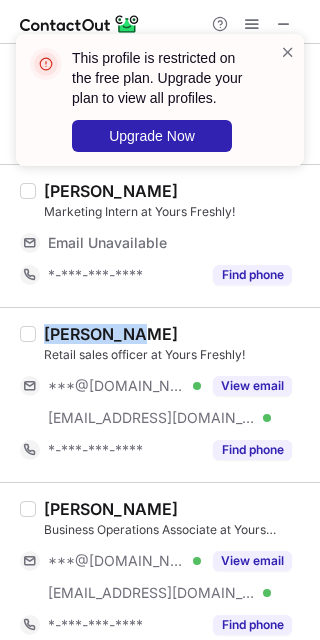 click on "Rishikesh Singh" at bounding box center (111, 334) 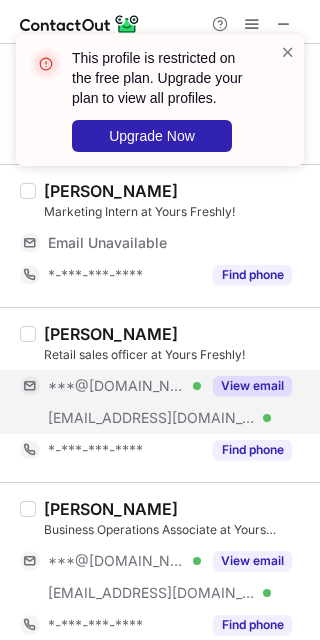 click on "***@gmail.com" at bounding box center [117, 386] 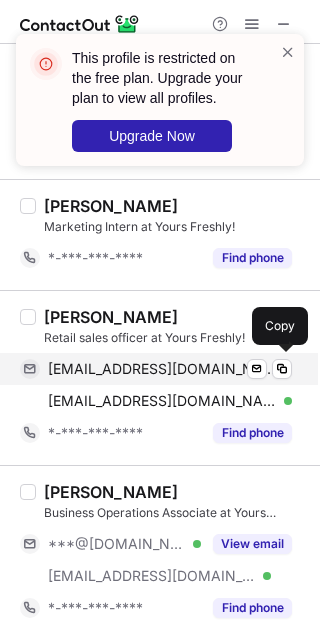 scroll, scrollTop: 921, scrollLeft: 0, axis: vertical 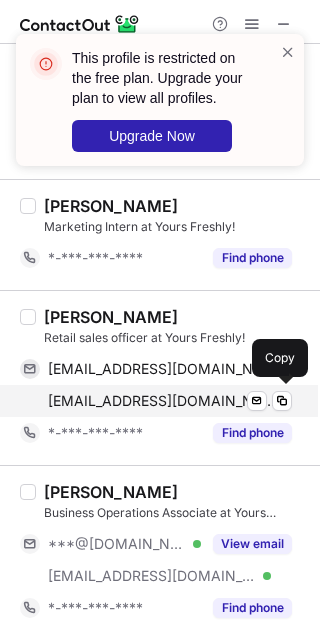 click on "rishikesh@yoursfreshly.in" at bounding box center (162, 401) 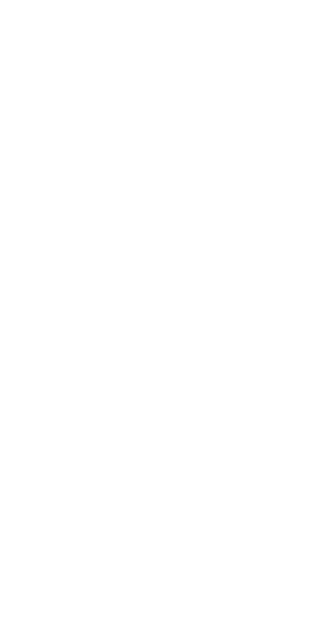 scroll, scrollTop: 0, scrollLeft: 0, axis: both 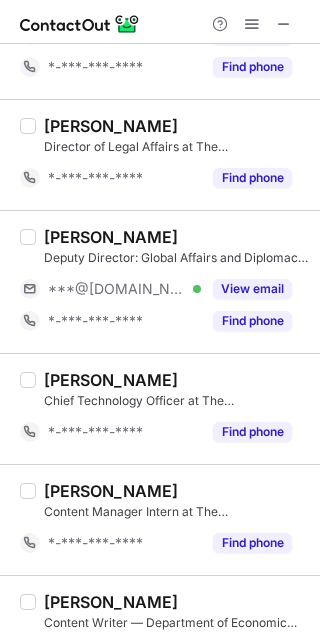 click on "[PERSON_NAME]" at bounding box center [111, 237] 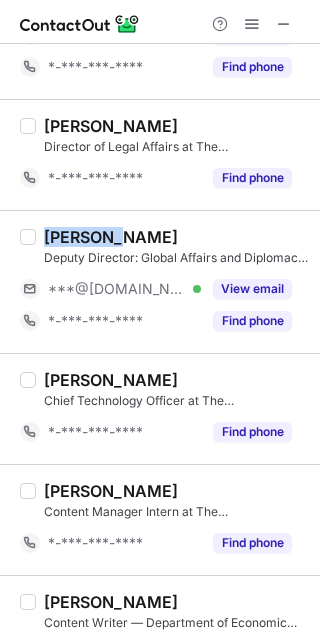 click on "[PERSON_NAME]" at bounding box center (111, 237) 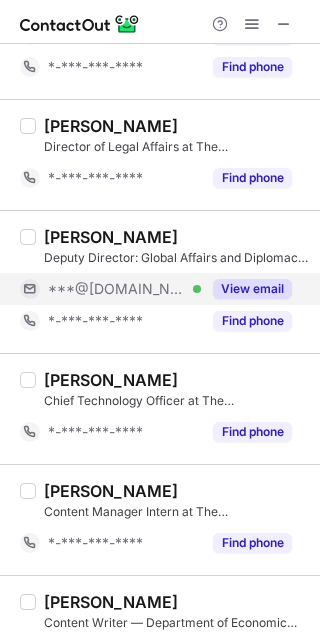 click on "***@gmail.com" at bounding box center [117, 289] 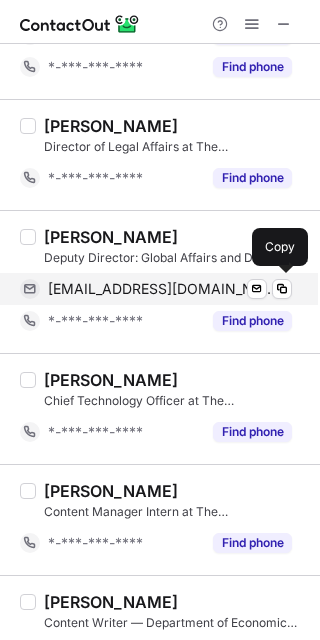 click on "krishtidas897@gmail.com" at bounding box center [162, 289] 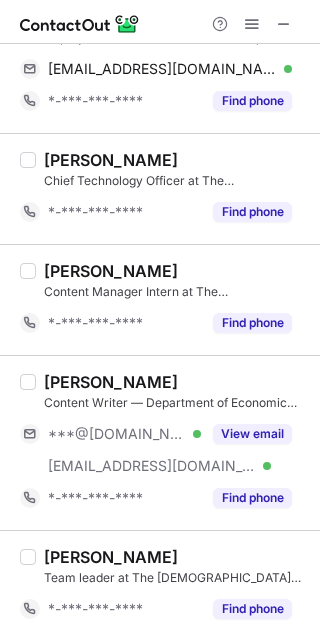 scroll, scrollTop: 533, scrollLeft: 0, axis: vertical 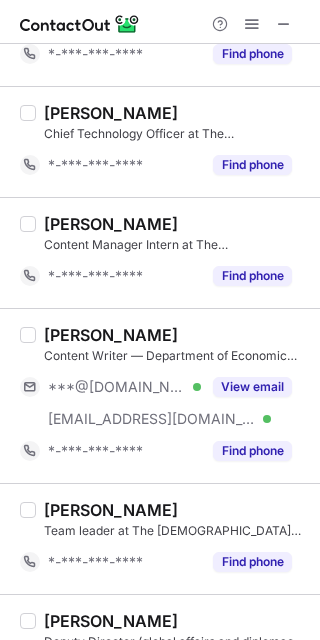 click on "Anusha Nag" at bounding box center (111, 335) 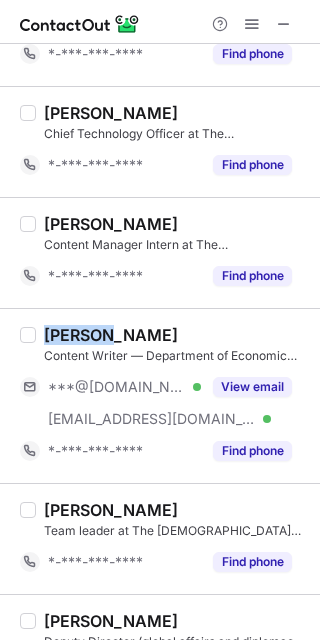 click on "Anusha Nag" at bounding box center [111, 335] 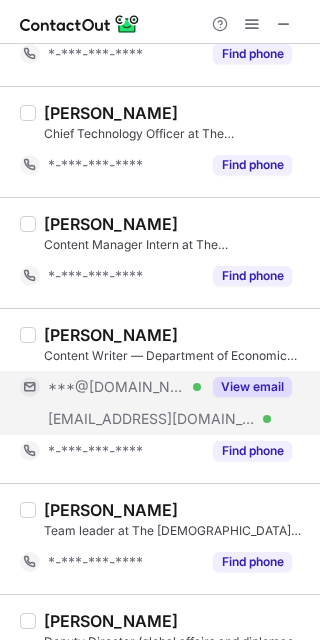 click on "***@outlook.com" at bounding box center [117, 387] 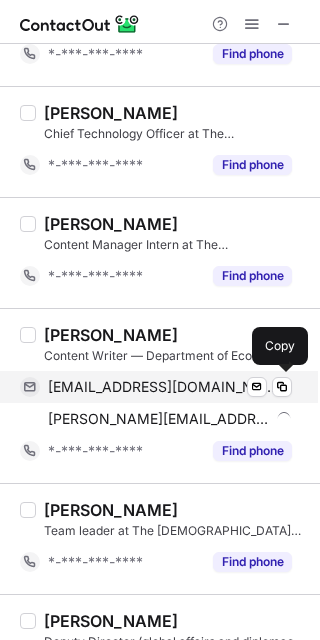 click on "anushanag21@outlook.com" at bounding box center [162, 387] 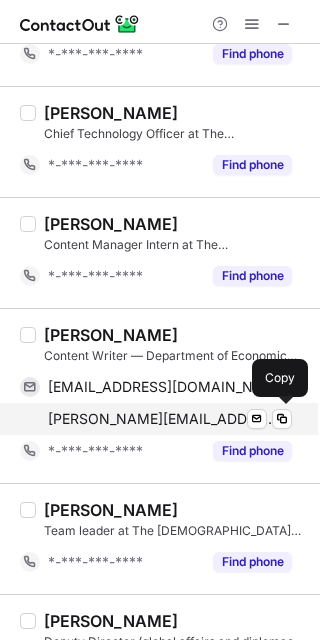 click on "anusha@instagram.com" at bounding box center (162, 419) 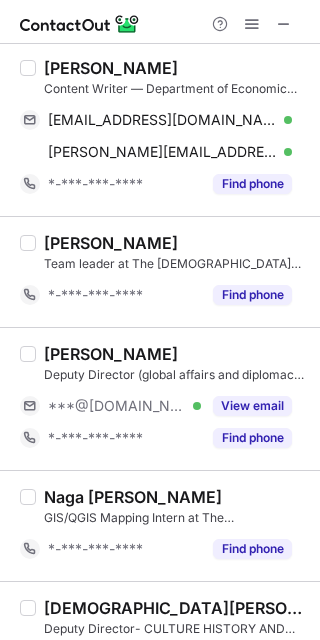 scroll, scrollTop: 933, scrollLeft: 0, axis: vertical 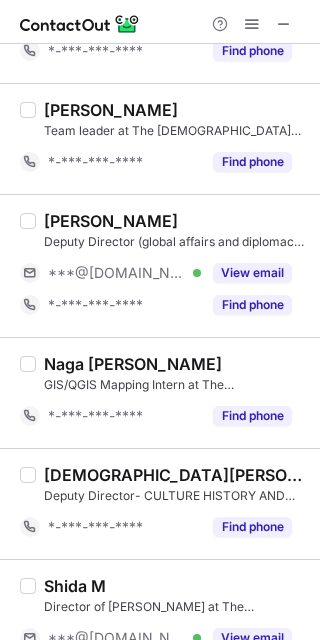 click on "Harsh Tejani" at bounding box center [111, 221] 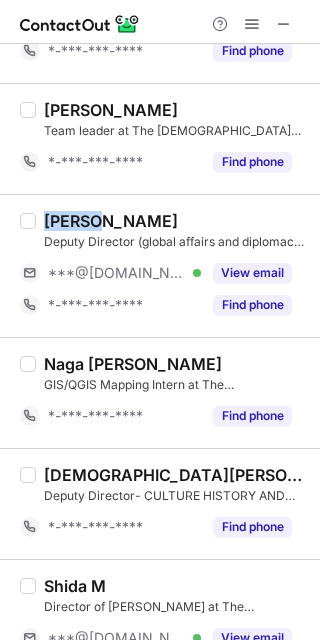 click on "Harsh Tejani" at bounding box center (111, 221) 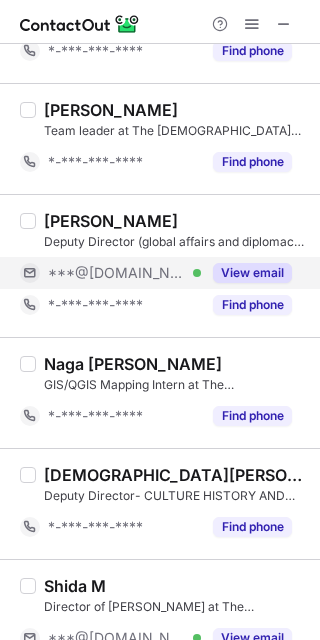 click on "***@gmail.com" at bounding box center (117, 273) 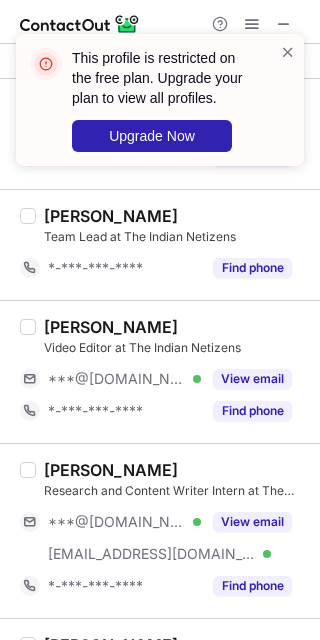 scroll, scrollTop: 1600, scrollLeft: 0, axis: vertical 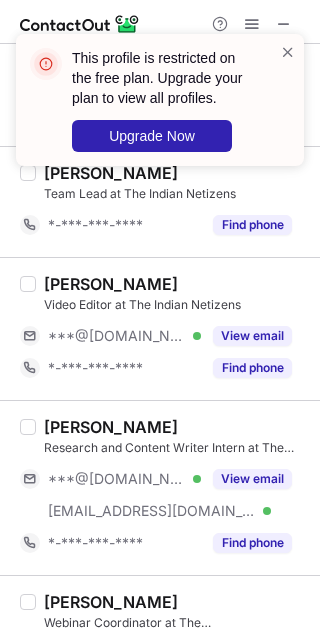 click on "Nisha Kanawat" at bounding box center (111, 284) 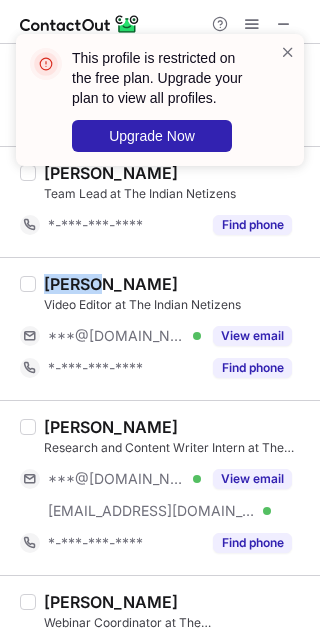 click on "Nisha Kanawat" at bounding box center (111, 284) 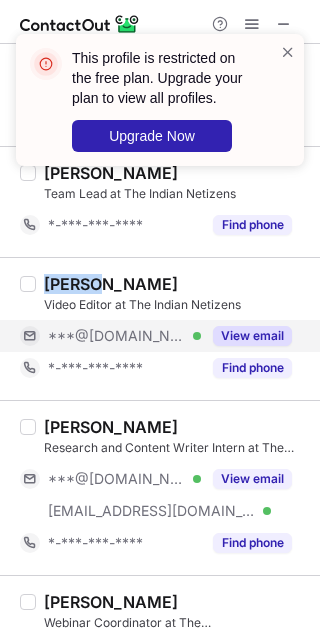 copy on "Nisha" 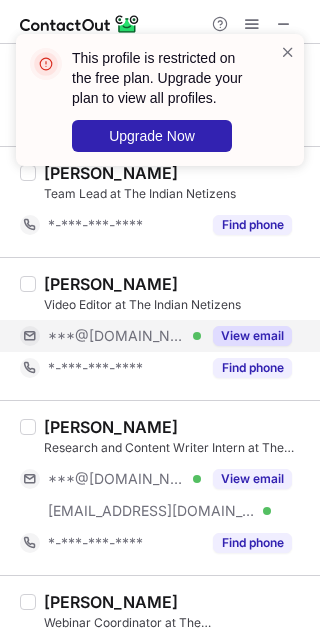 click on "***@gmail.com" at bounding box center [117, 336] 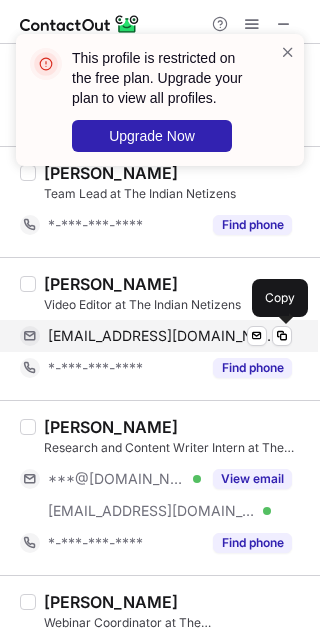 click on "nishakanwar13062003@gmail.com" at bounding box center [162, 336] 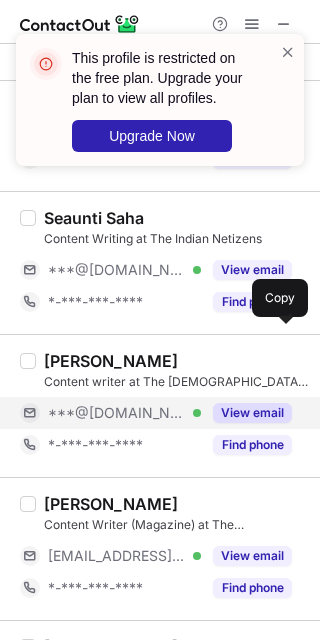 scroll, scrollTop: 2533, scrollLeft: 0, axis: vertical 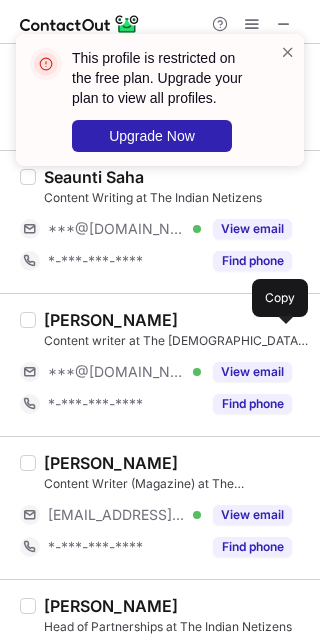 click on "Saumya Chawla" at bounding box center [111, 320] 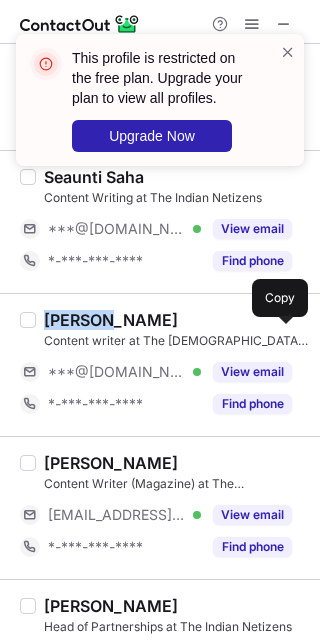 click on "Saumya Chawla" at bounding box center (111, 320) 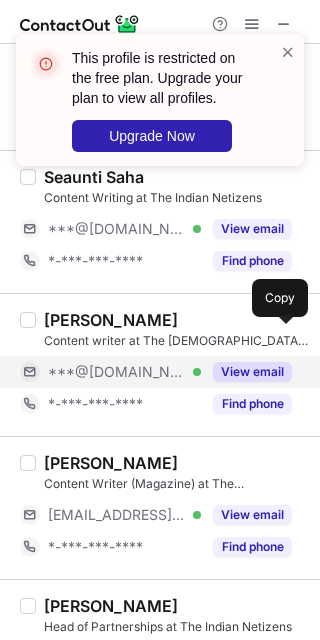 click on "***@gmail.com Verified" at bounding box center [110, 372] 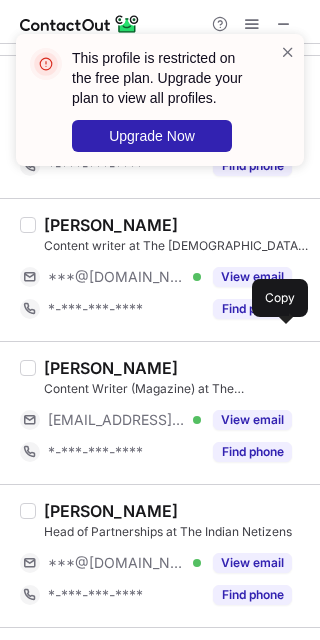 scroll, scrollTop: 2666, scrollLeft: 0, axis: vertical 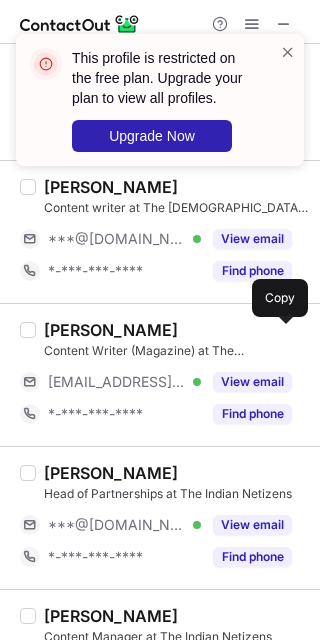 click on "Ananya Thakur" at bounding box center [111, 330] 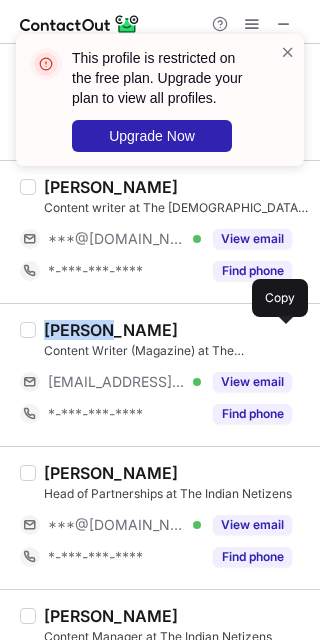click on "Ananya Thakur" at bounding box center [111, 330] 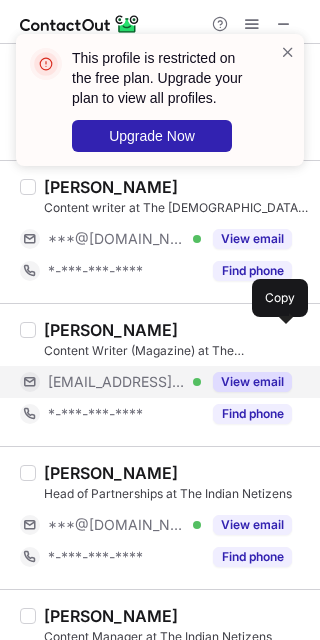click on "***@dubeat.com Verified" at bounding box center (110, 382) 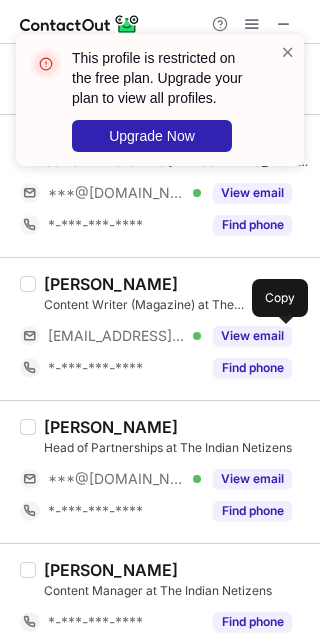 scroll, scrollTop: 2734, scrollLeft: 0, axis: vertical 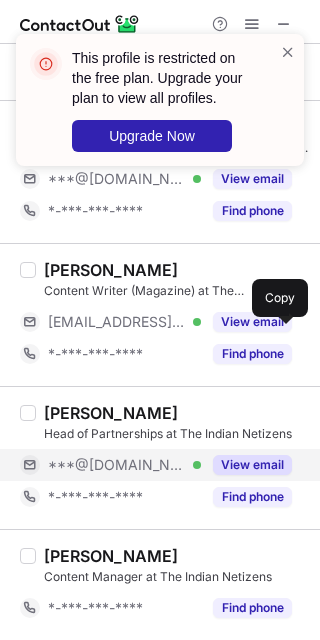 click on "***@gmail.com" at bounding box center (117, 465) 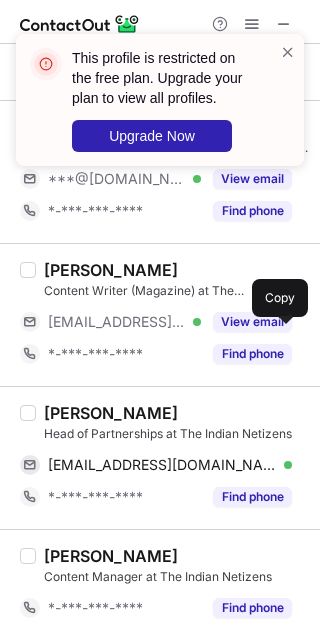 click on "Udbhav Agarwal" at bounding box center [111, 413] 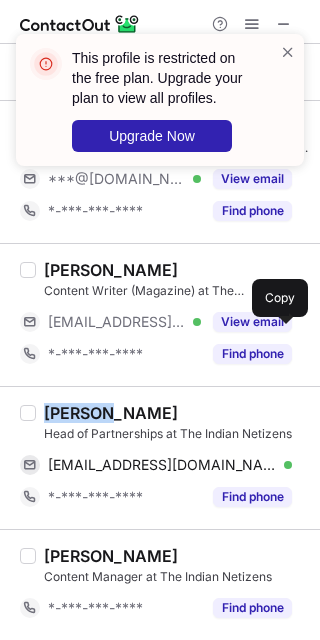 click on "Udbhav Agarwal" at bounding box center [111, 413] 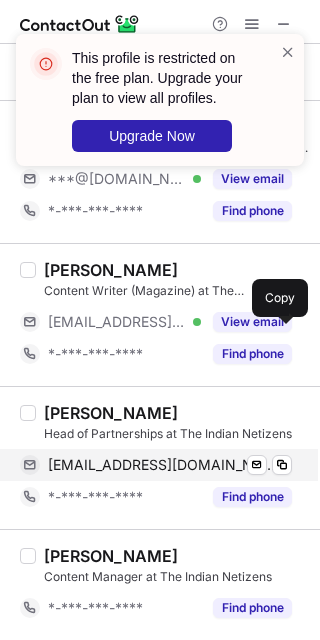 click on "agarwaludbhav86@gmail.com Verified Send email Copy" at bounding box center [156, 465] 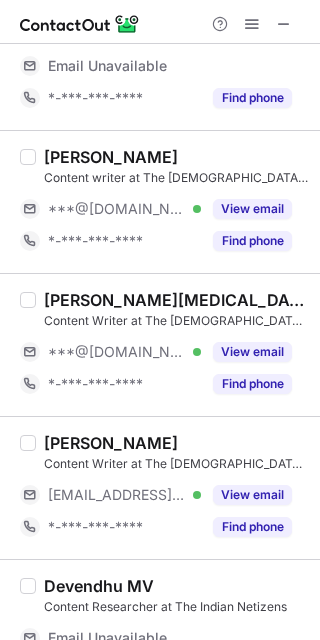 scroll, scrollTop: 133, scrollLeft: 0, axis: vertical 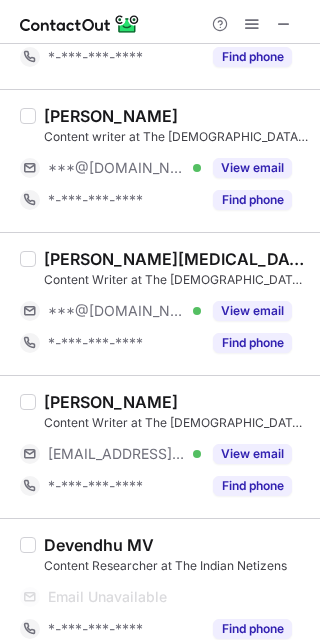 click on "Avantika Kadian" at bounding box center [176, 259] 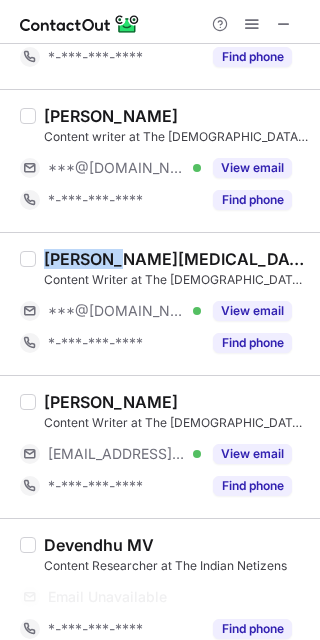 click on "Avantika Kadian" at bounding box center (176, 259) 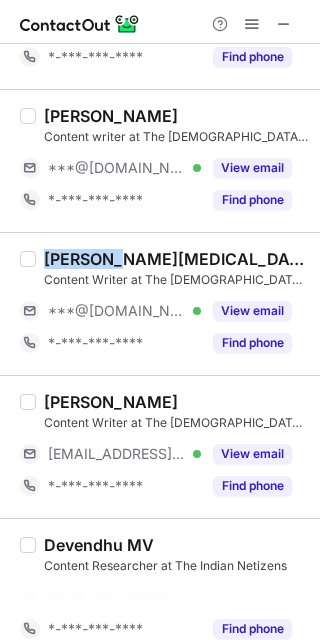 copy on "Avantika" 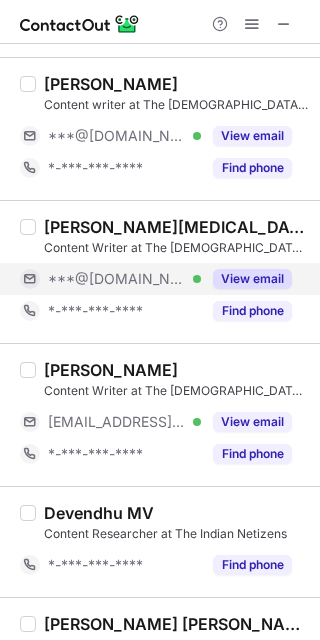 click on "***@gmail.com" at bounding box center [117, 279] 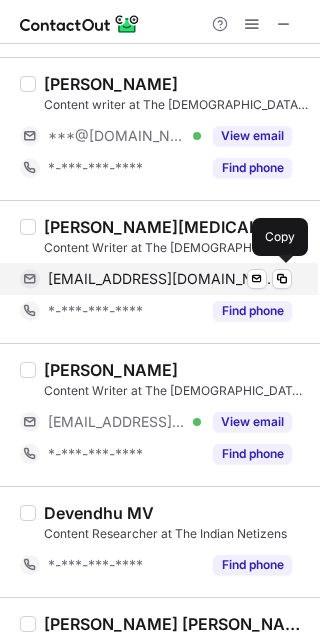 click on "avantikakadian26@gmail.com" at bounding box center [162, 279] 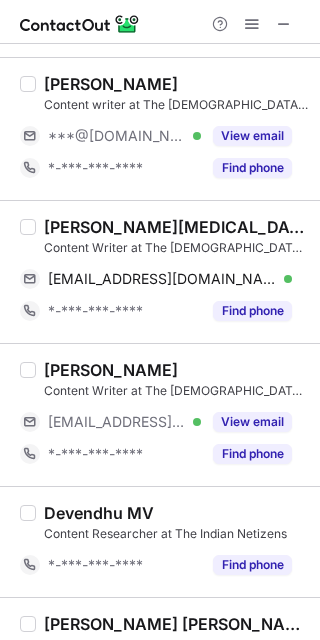 scroll, scrollTop: 266, scrollLeft: 0, axis: vertical 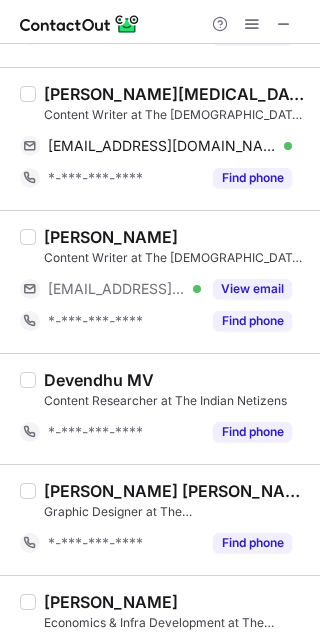 click on "Vertika Singh" at bounding box center [111, 237] 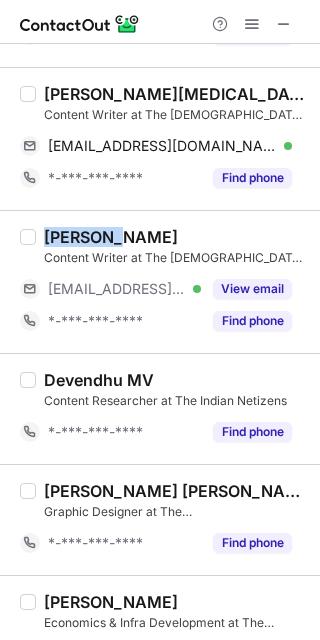 click on "Vertika Singh" at bounding box center [111, 237] 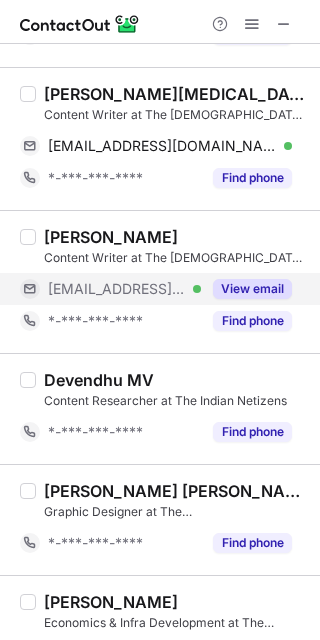 drag, startPoint x: 97, startPoint y: 287, endPoint x: 120, endPoint y: 282, distance: 23.537205 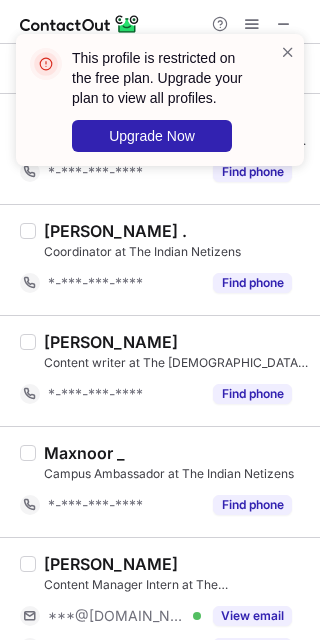 scroll, scrollTop: 1333, scrollLeft: 0, axis: vertical 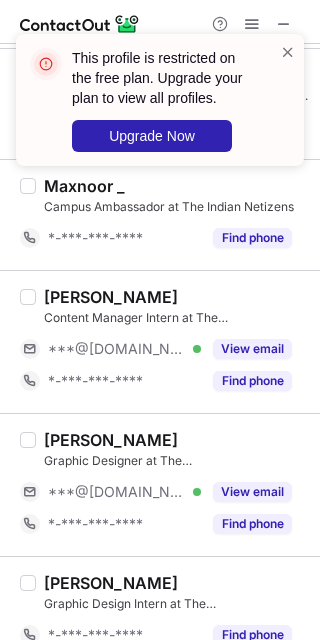 click on "Kritika Rastogi" at bounding box center (111, 297) 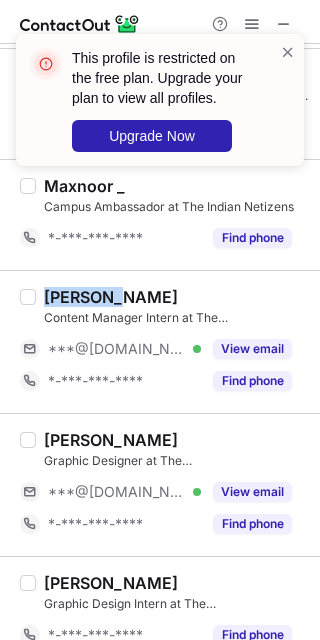 click on "Kritika Rastogi" at bounding box center (111, 297) 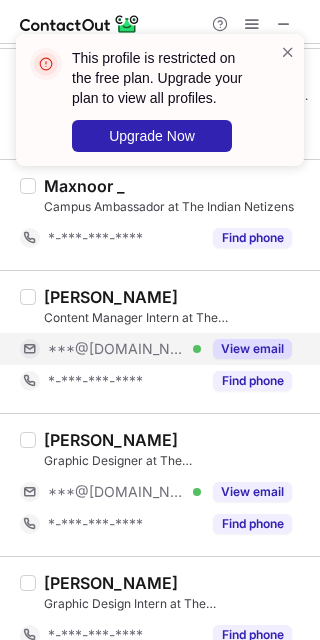 drag, startPoint x: 89, startPoint y: 354, endPoint x: 237, endPoint y: 315, distance: 153.05228 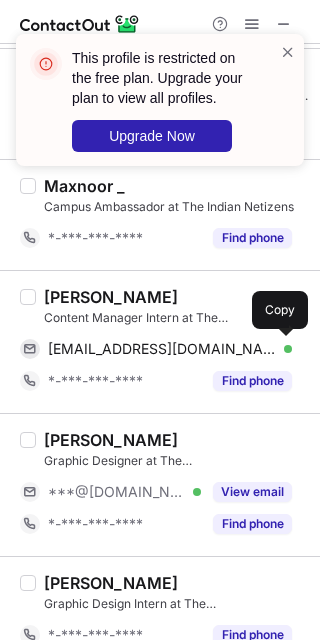 drag, startPoint x: 159, startPoint y: 350, endPoint x: 307, endPoint y: 275, distance: 165.91866 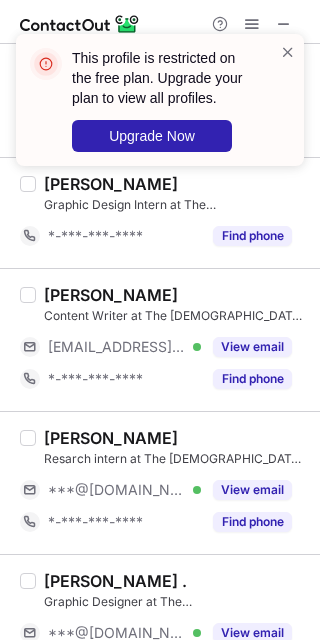 scroll, scrollTop: 1733, scrollLeft: 0, axis: vertical 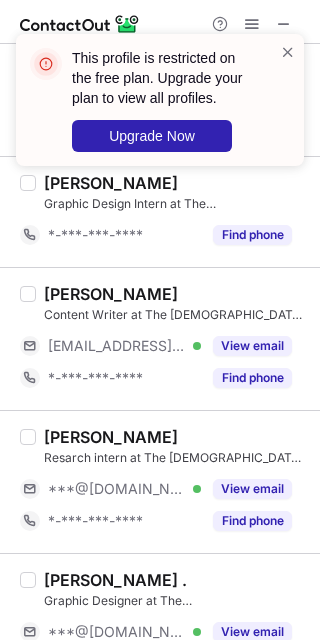 click on "Parth Garg" at bounding box center [111, 294] 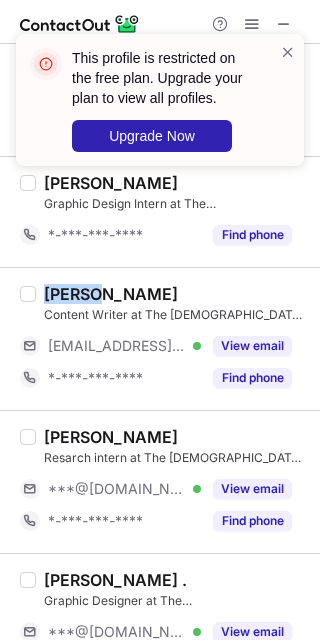 click on "Parth Garg" at bounding box center (111, 294) 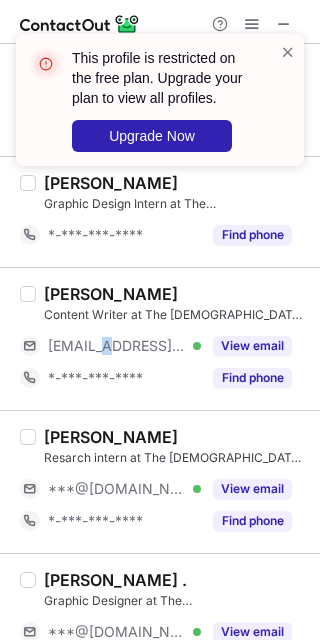 drag, startPoint x: 103, startPoint y: 347, endPoint x: 208, endPoint y: 327, distance: 106.887794 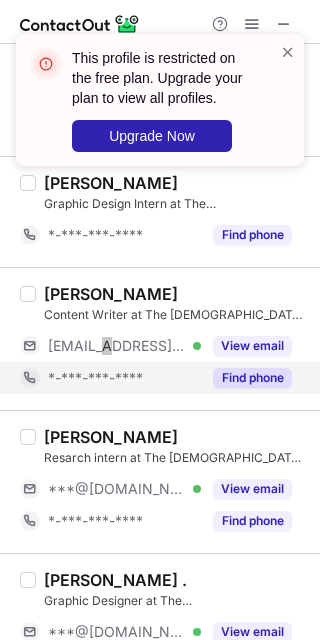scroll, scrollTop: 1866, scrollLeft: 0, axis: vertical 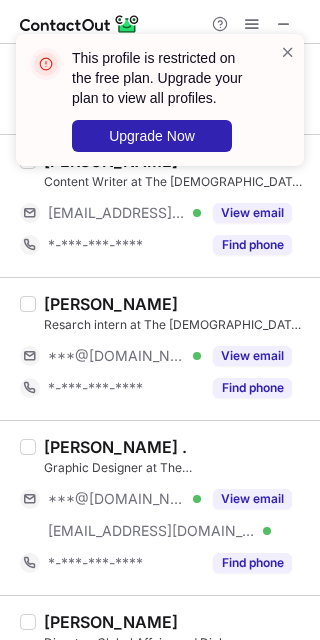 click on "Chetan Kumar" at bounding box center (111, 304) 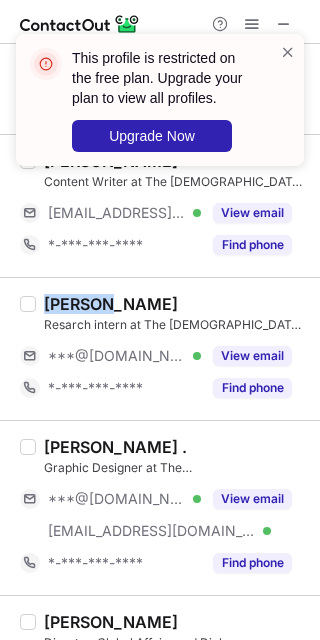 click on "Chetan Kumar" at bounding box center (111, 304) 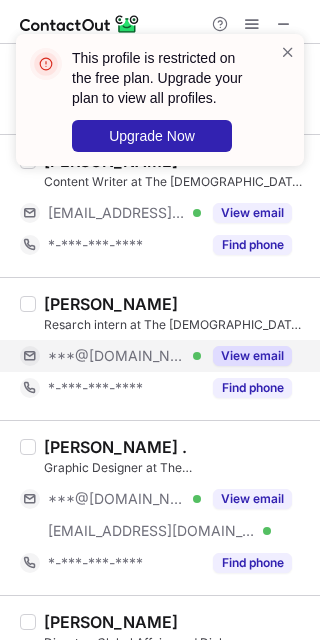 click on "***@gmail.com" at bounding box center (117, 356) 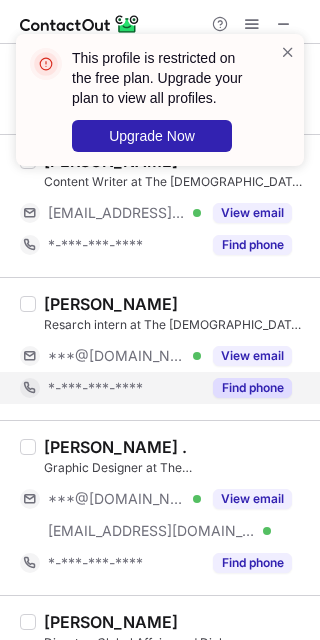 scroll, scrollTop: 2000, scrollLeft: 0, axis: vertical 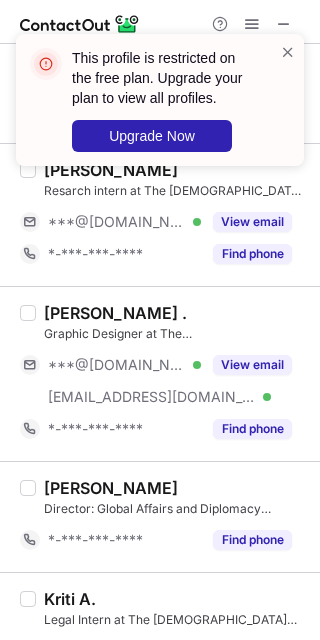 click on "Anchal ." at bounding box center [115, 313] 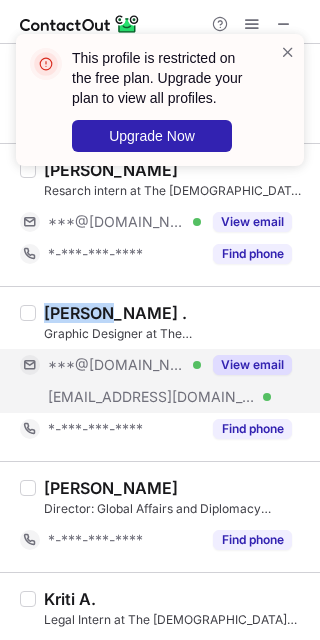 drag, startPoint x: 72, startPoint y: 320, endPoint x: 85, endPoint y: 359, distance: 41.109608 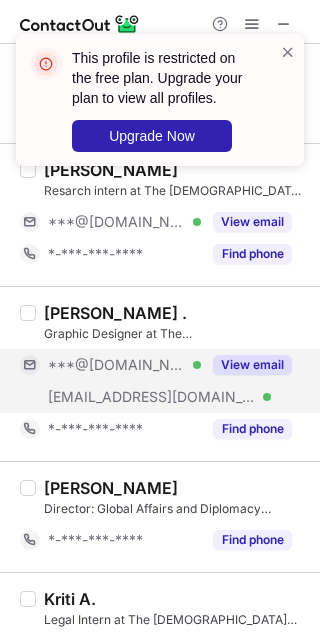 drag, startPoint x: 87, startPoint y: 369, endPoint x: 139, endPoint y: 375, distance: 52.34501 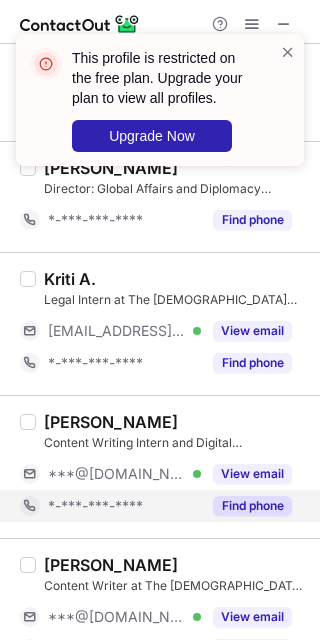 scroll, scrollTop: 2400, scrollLeft: 0, axis: vertical 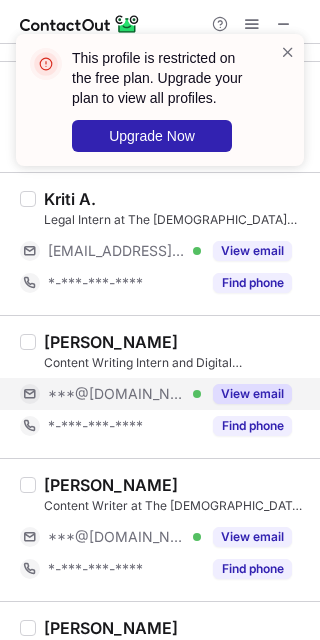 drag, startPoint x: 108, startPoint y: 391, endPoint x: 97, endPoint y: 383, distance: 13.601471 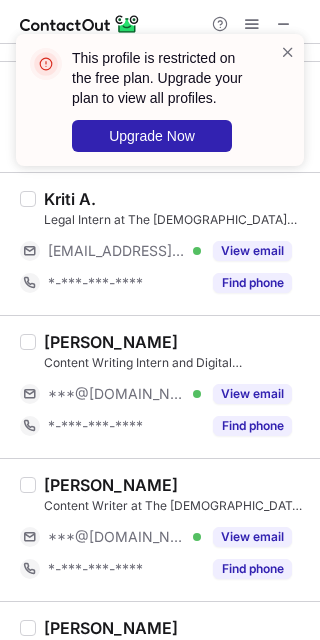 click on "Akshay S." at bounding box center [111, 342] 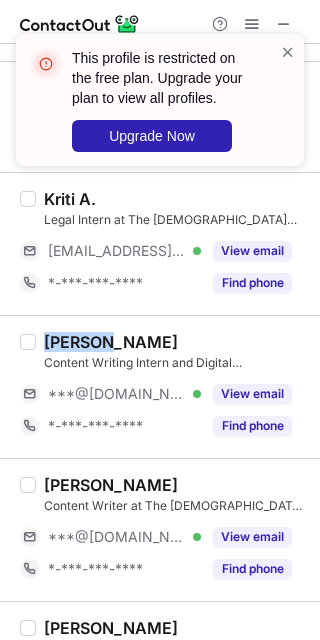 click on "Akshay S." at bounding box center [111, 342] 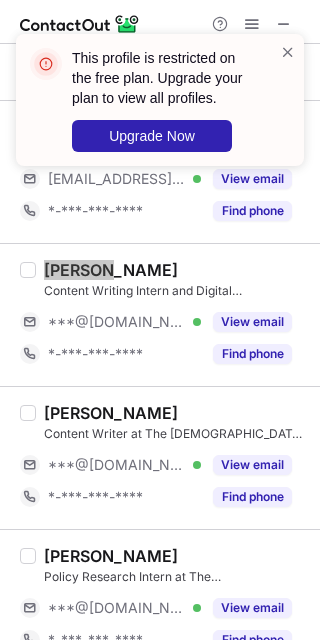 scroll, scrollTop: 2533, scrollLeft: 0, axis: vertical 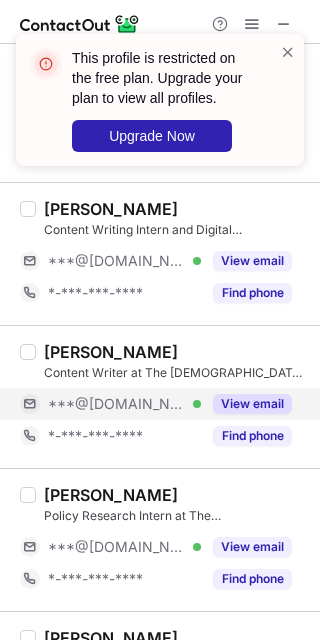 click on "***@gmail.com" at bounding box center (117, 404) 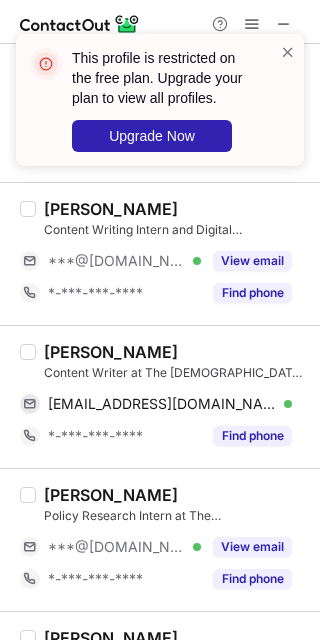 click on "Simaran Singh" at bounding box center [111, 352] 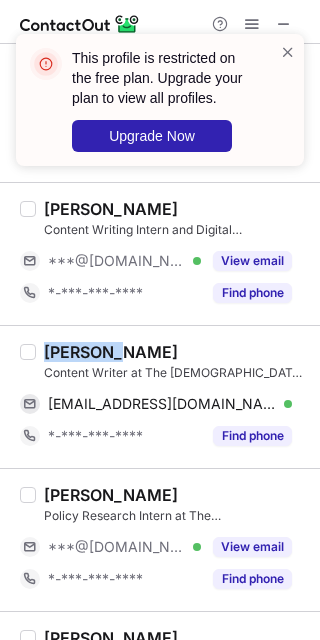 click on "Simaran Singh" at bounding box center (111, 352) 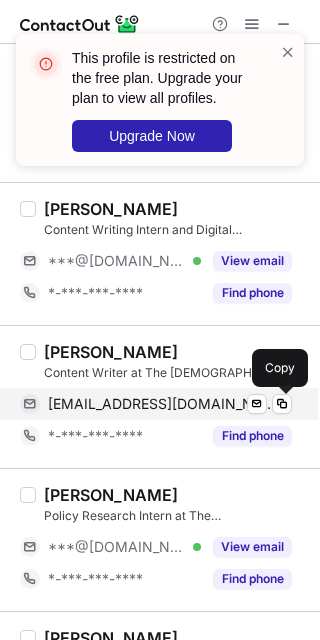 click on "simarans918@gmail.com" at bounding box center [162, 404] 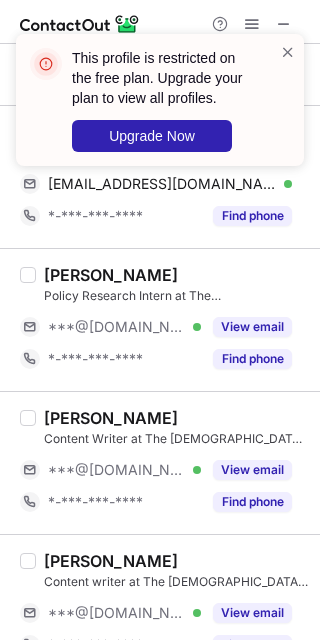 scroll, scrollTop: 2798, scrollLeft: 0, axis: vertical 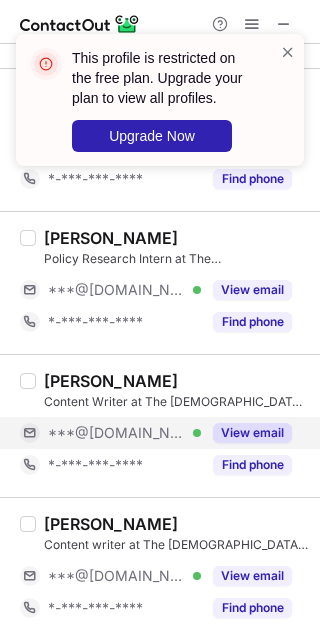 click on "***@gmail.com" at bounding box center (117, 433) 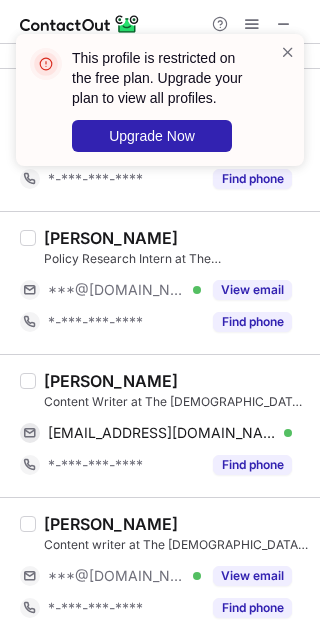 click on "Nitish Narang" at bounding box center (111, 381) 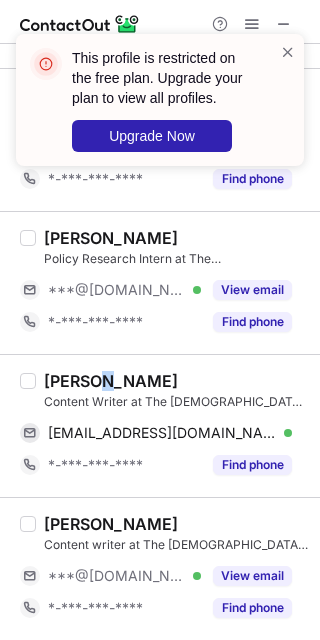 click on "Nitish Narang" at bounding box center [111, 381] 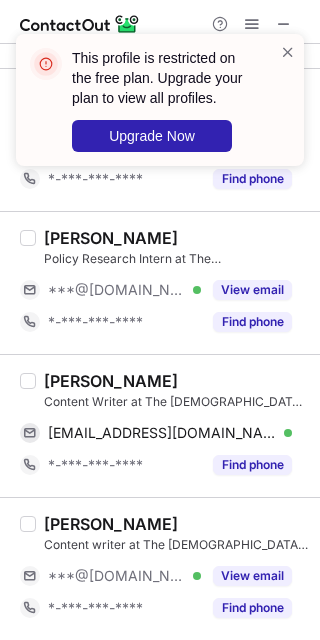 click on "Nitish Narang" at bounding box center (111, 381) 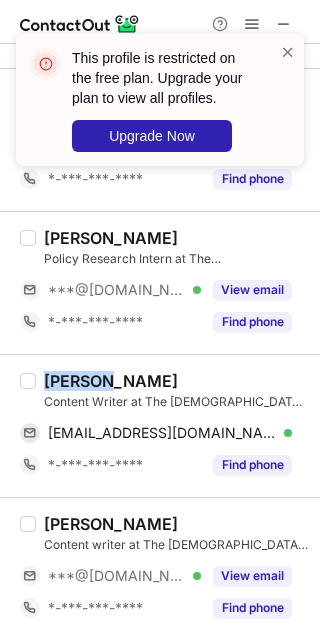click on "Nitish Narang" at bounding box center (111, 381) 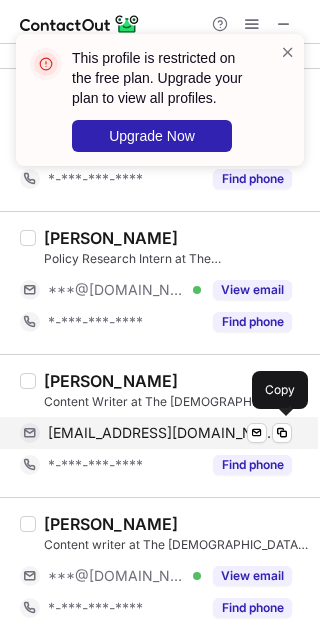 click on "narangnji3339@gmail.com" at bounding box center (162, 433) 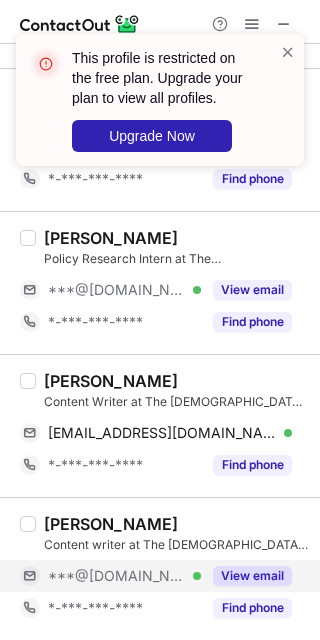 click on "***@gmail.com" at bounding box center (117, 576) 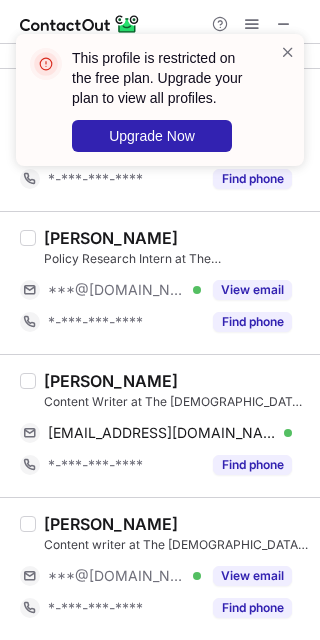 click on "Anushka Yadav" at bounding box center (111, 524) 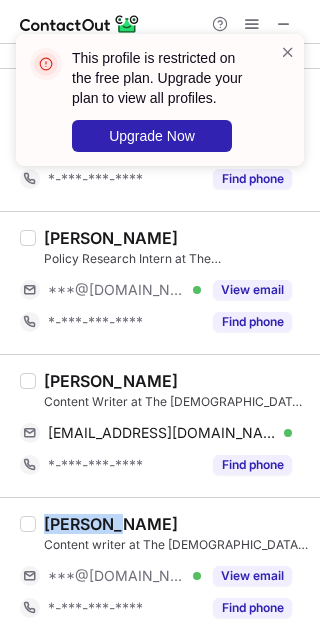 click on "Anushka Yadav" at bounding box center [111, 524] 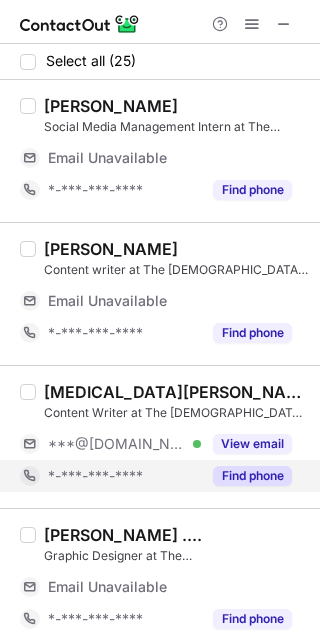 scroll, scrollTop: 133, scrollLeft: 0, axis: vertical 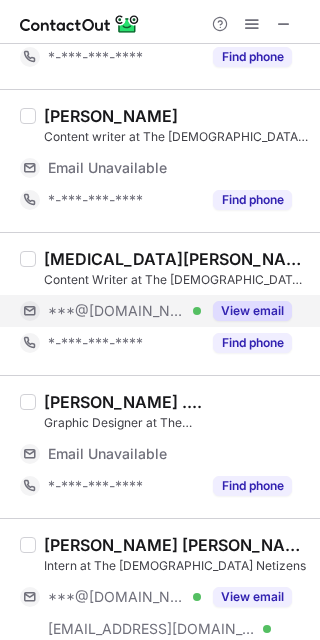 click on "***@gmail.com" at bounding box center (117, 311) 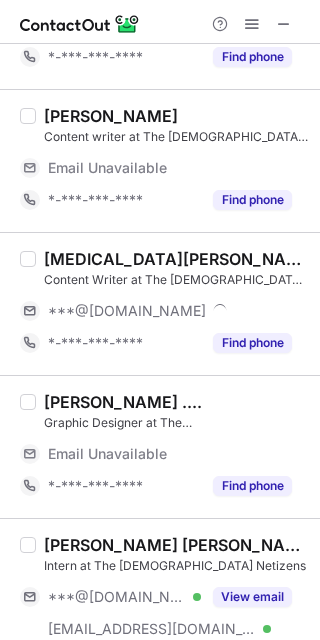 click on "Kyra Kashyap" at bounding box center [176, 259] 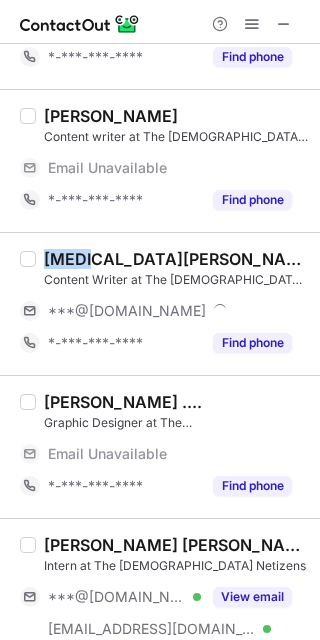 click on "Kyra Kashyap" at bounding box center (176, 259) 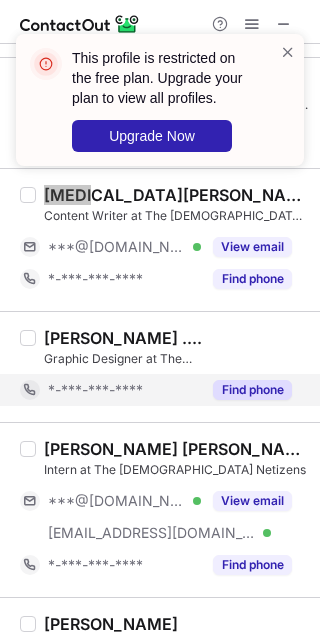scroll, scrollTop: 266, scrollLeft: 0, axis: vertical 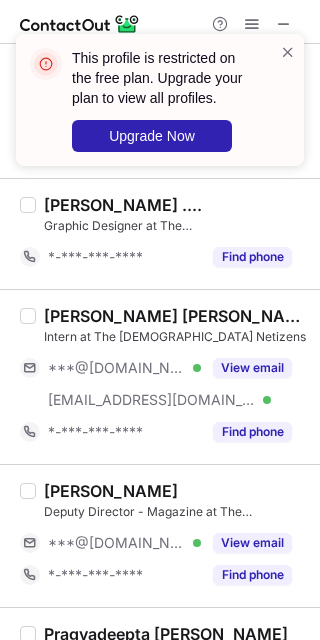 drag, startPoint x: 69, startPoint y: 363, endPoint x: 69, endPoint y: 337, distance: 26 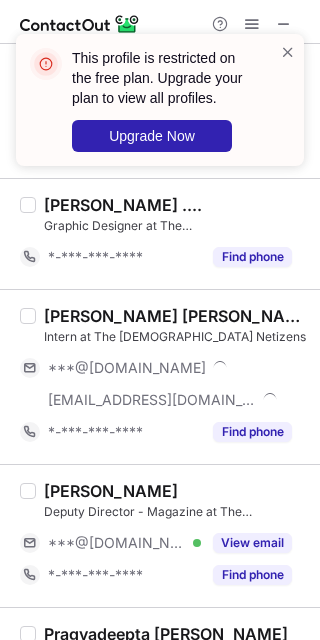 click on "Adarsh Seema Singh ." at bounding box center (176, 316) 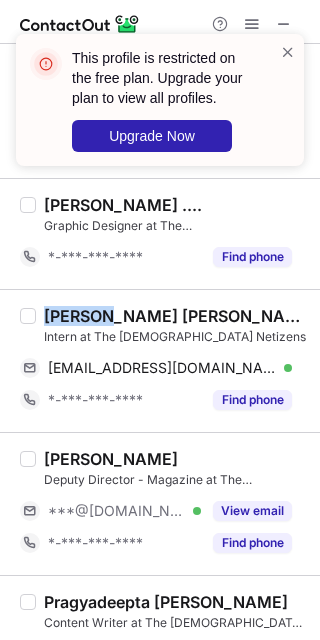 click on "Adarsh Seema Singh ." at bounding box center (176, 316) 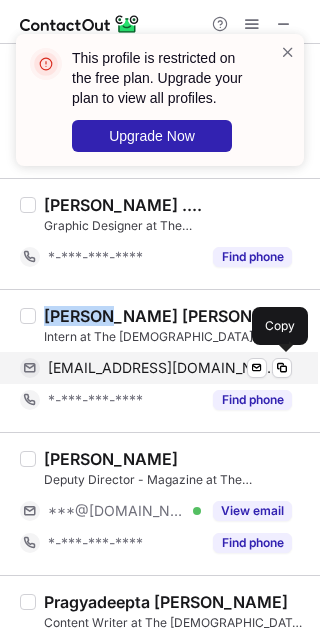 click on "adarshkumar200528@gmail.com Verified Send email Copy" at bounding box center [156, 368] 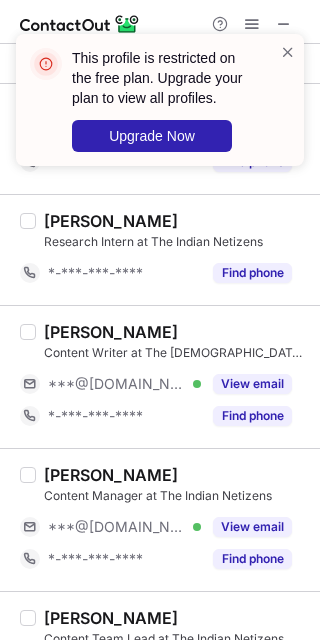 scroll, scrollTop: 800, scrollLeft: 0, axis: vertical 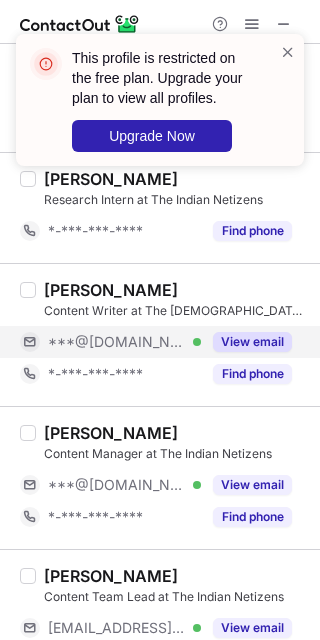 drag, startPoint x: 123, startPoint y: 342, endPoint x: 115, endPoint y: 329, distance: 15.264338 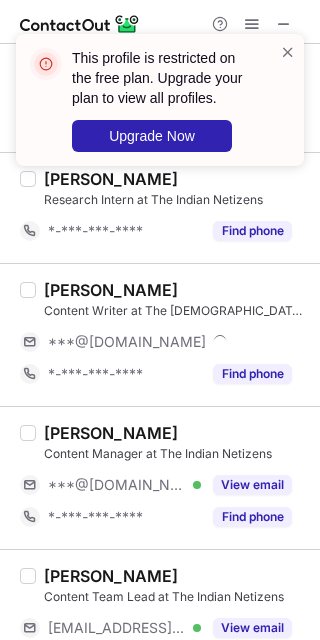 click on "Geetika Chitkara" at bounding box center [111, 290] 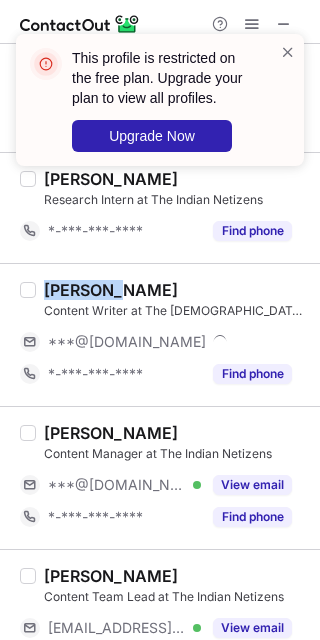 click on "Geetika Chitkara" at bounding box center (111, 290) 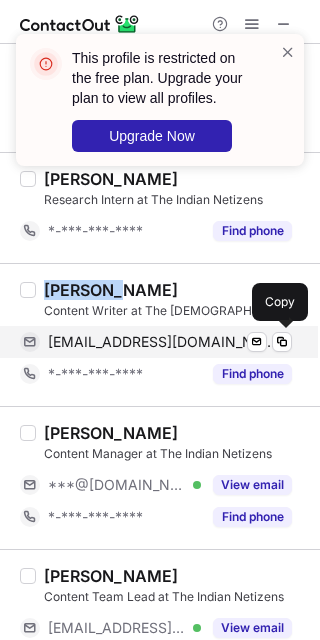 click on "geetikachitkara3@gmail.com" at bounding box center (162, 342) 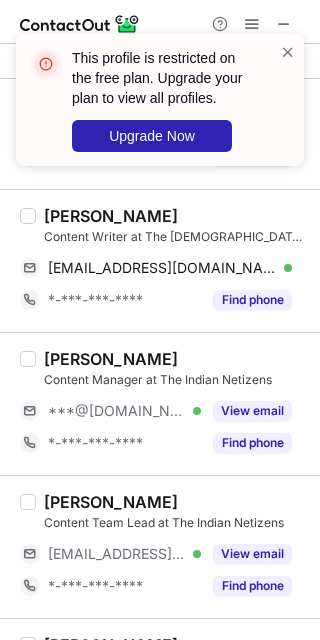 scroll, scrollTop: 933, scrollLeft: 0, axis: vertical 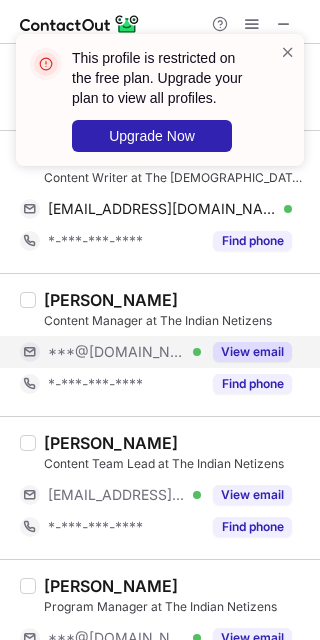 click on "***@gmail.com" at bounding box center [117, 352] 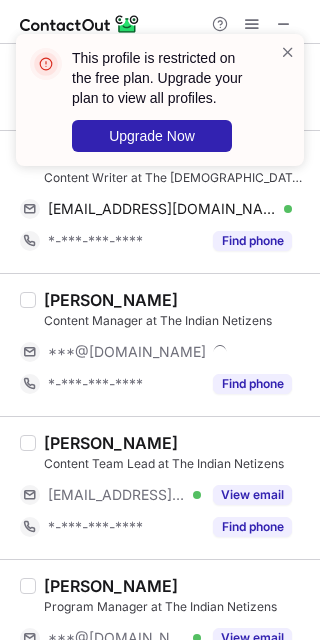 click on "Content Manager at The Indian Netizens" at bounding box center [176, 321] 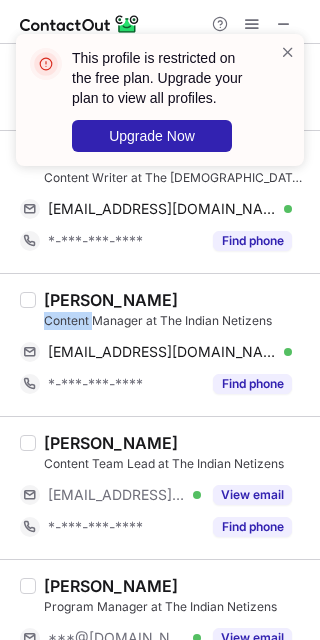 click on "Content Manager at The Indian Netizens" at bounding box center [176, 321] 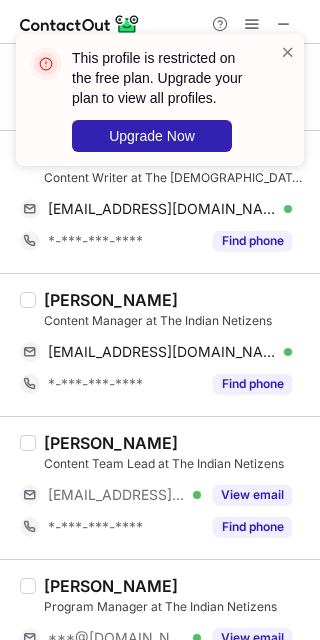 click on "Vanshika Jindal" at bounding box center [111, 300] 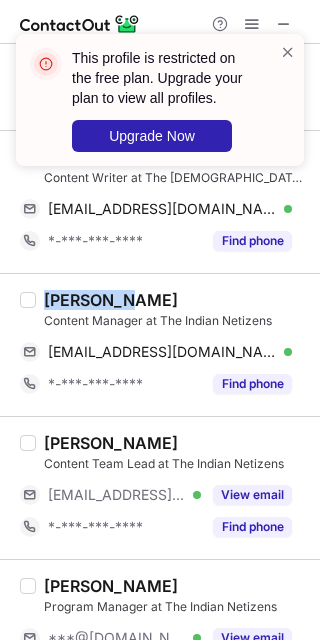 click on "Vanshika Jindal" at bounding box center [111, 300] 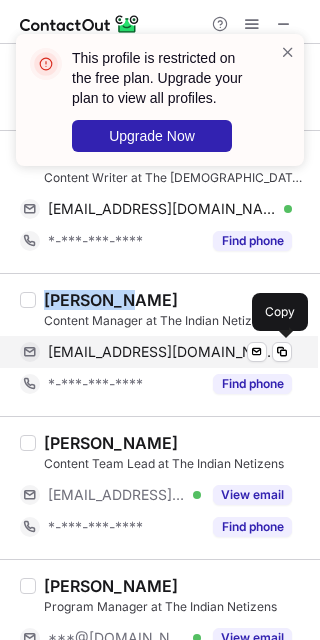 click on "jindalvanshika33@gmail.com" at bounding box center (162, 352) 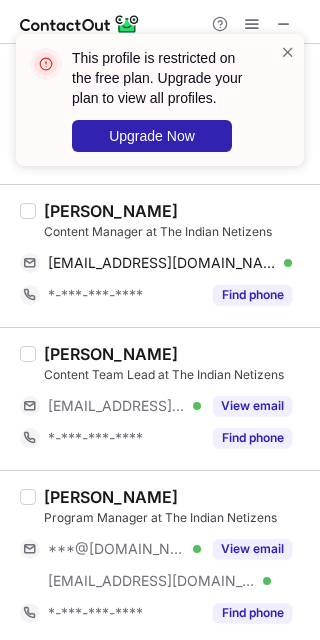 scroll, scrollTop: 1066, scrollLeft: 0, axis: vertical 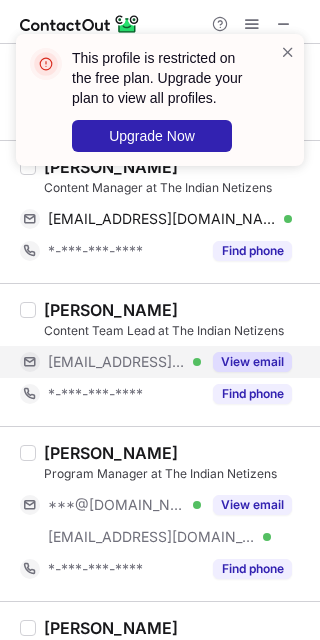 click on "***@nmims.edu.in" at bounding box center (117, 362) 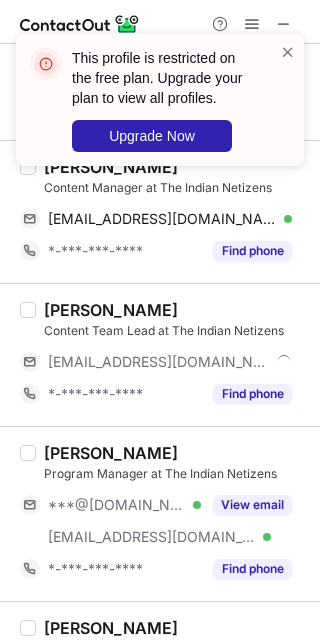 click on "Vedant Rangari Content Team Lead at The Indian Netizens ***@nmims.edu.in *-***-***-**** Find phone" at bounding box center [160, 354] 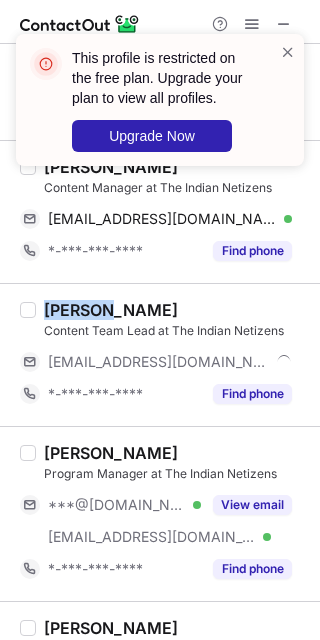 click on "Vedant Rangari Content Team Lead at The Indian Netizens ***@nmims.edu.in *-***-***-**** Find phone" at bounding box center [160, 354] 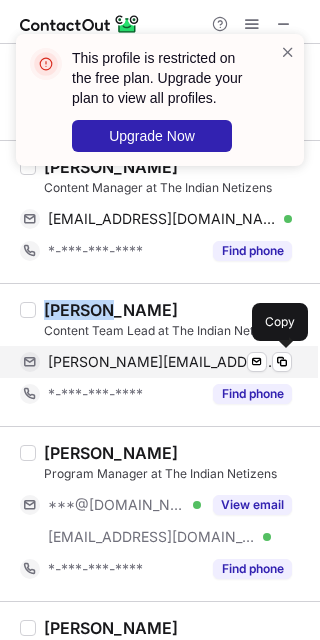 click on "rangari.vedant097@nmims.edu.in" at bounding box center (162, 362) 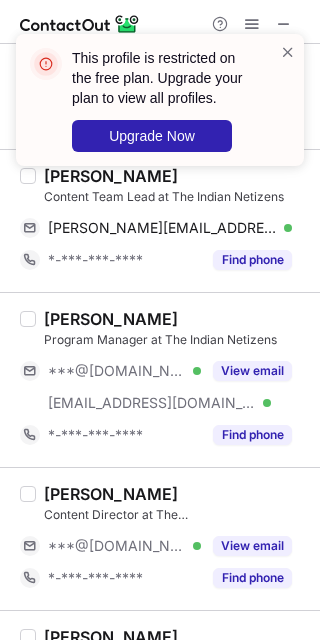 scroll, scrollTop: 1333, scrollLeft: 0, axis: vertical 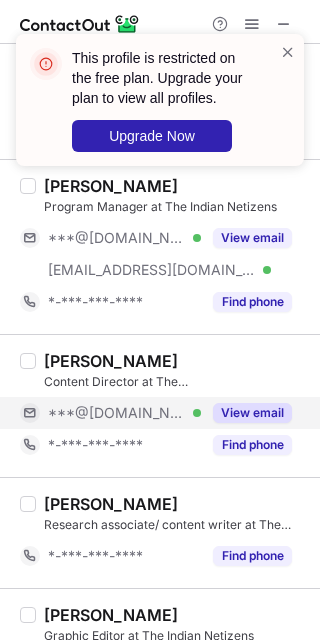 drag, startPoint x: 92, startPoint y: 415, endPoint x: 84, endPoint y: 402, distance: 15.264338 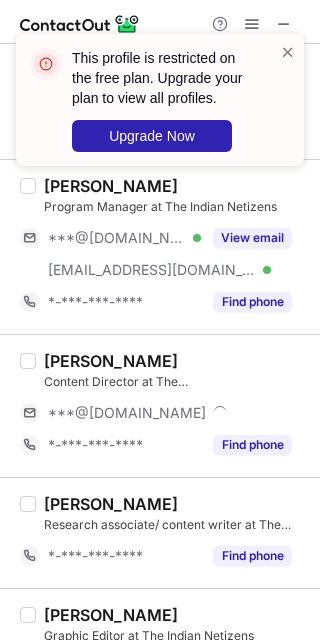 click on "Kushagra K." at bounding box center (111, 361) 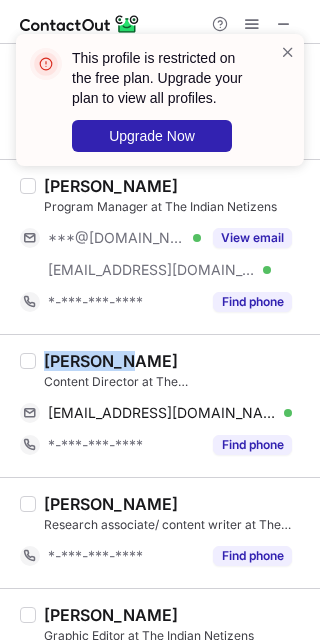 click on "Kushagra K." at bounding box center [111, 361] 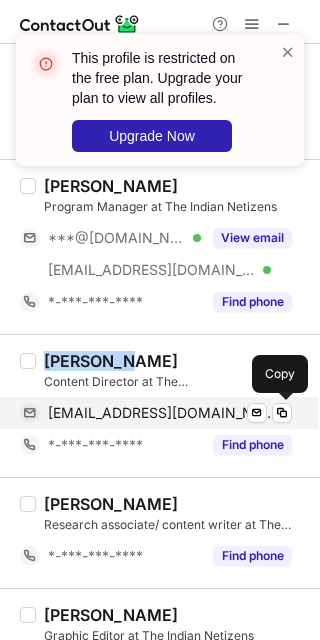 click on "kushagrakushwaha14@gmail.com" at bounding box center (162, 413) 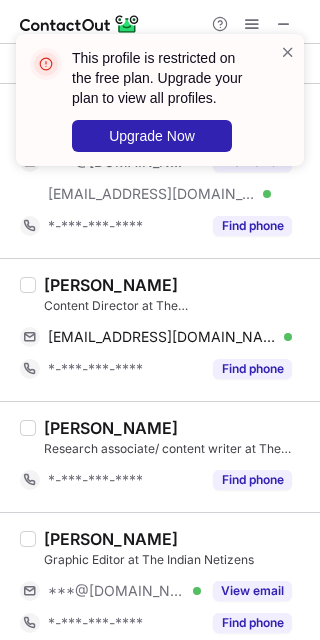 scroll, scrollTop: 1600, scrollLeft: 0, axis: vertical 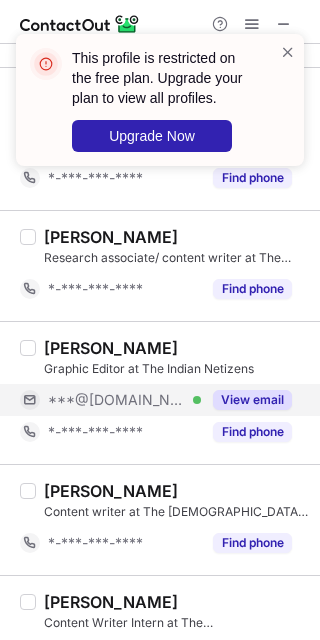 click on "***@gmail.com" at bounding box center (117, 400) 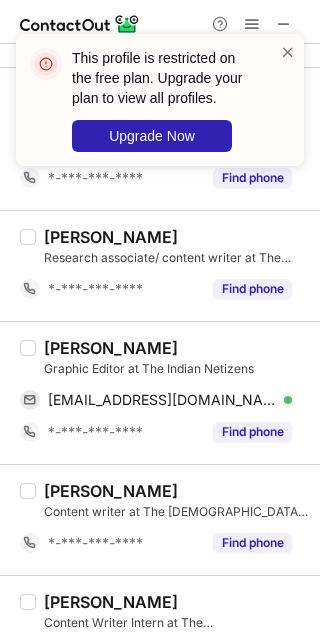 click on "Ekta Sachdeva" at bounding box center (111, 348) 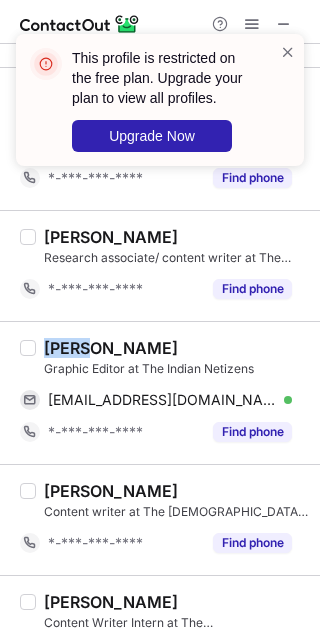 click on "Ekta Sachdeva" at bounding box center [111, 348] 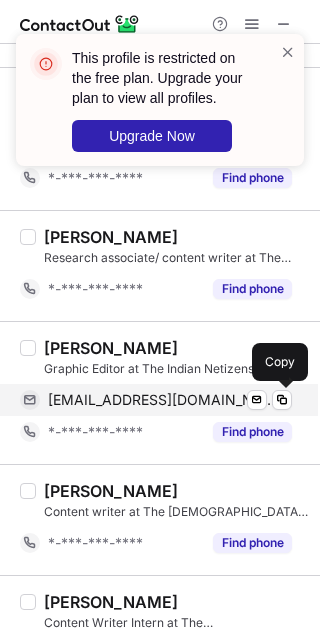click on "sachdeva2301@gmail.com" at bounding box center [162, 400] 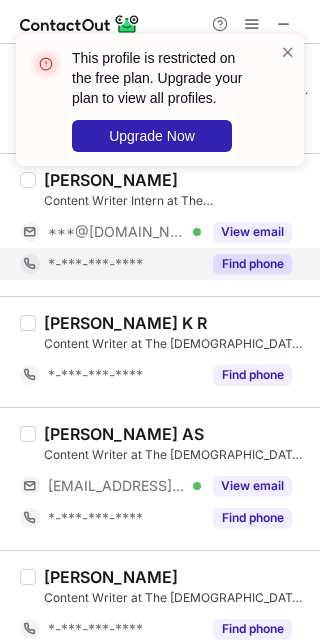 scroll, scrollTop: 2133, scrollLeft: 0, axis: vertical 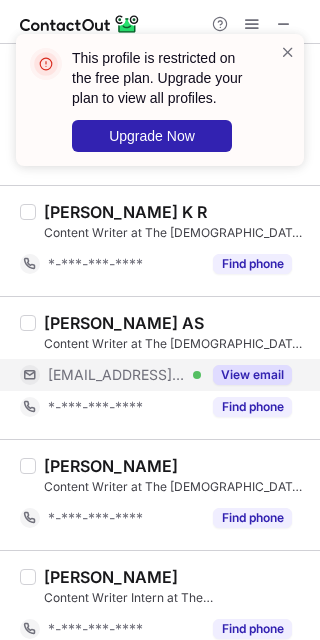 click on "***@iisppr.org.in Verified" at bounding box center [110, 375] 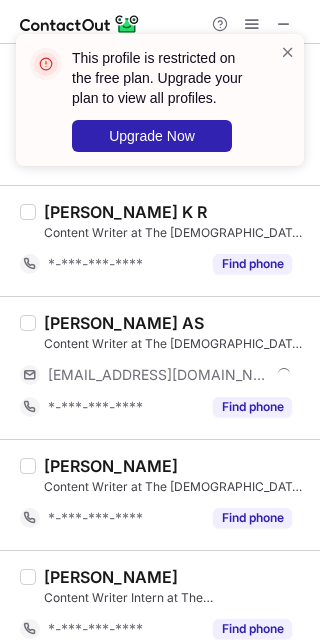 click on "Karthik Lal AS" at bounding box center (124, 323) 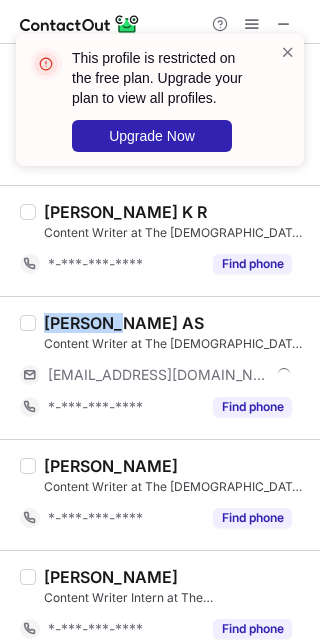 click on "Karthik Lal AS" at bounding box center [124, 323] 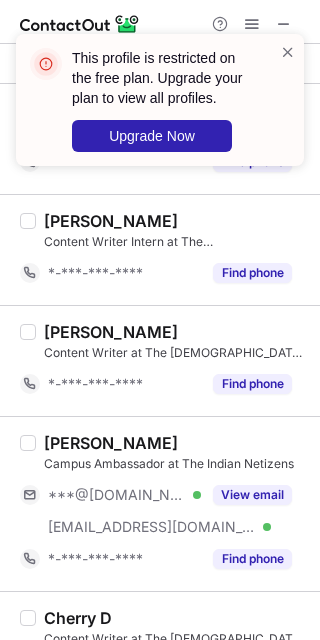 scroll, scrollTop: 2533, scrollLeft: 0, axis: vertical 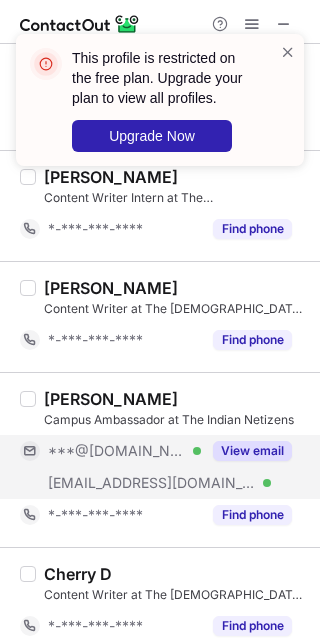 click on "***@gmail.com Verified" at bounding box center (110, 451) 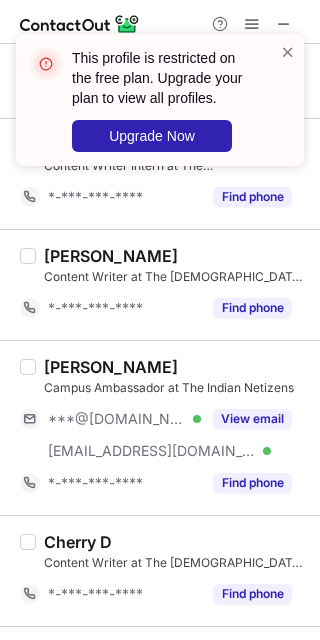 click on "Soumya Vartika" at bounding box center (111, 367) 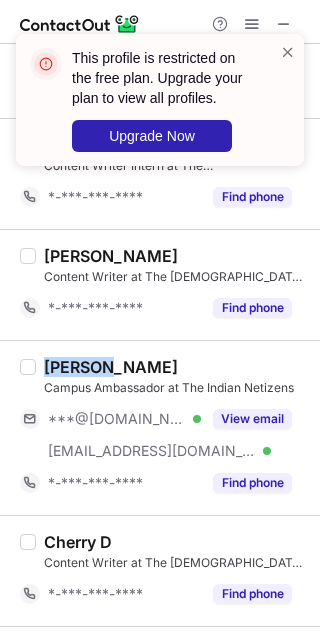 click on "Soumya Vartika" at bounding box center (111, 367) 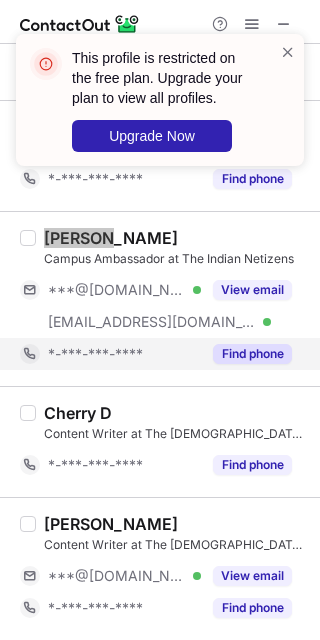 scroll, scrollTop: 2670, scrollLeft: 0, axis: vertical 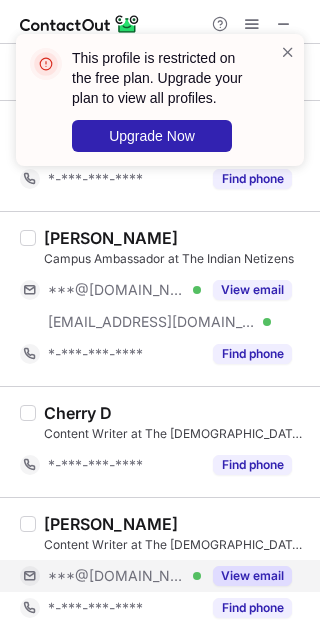 click on "***@gmail.com" at bounding box center [117, 576] 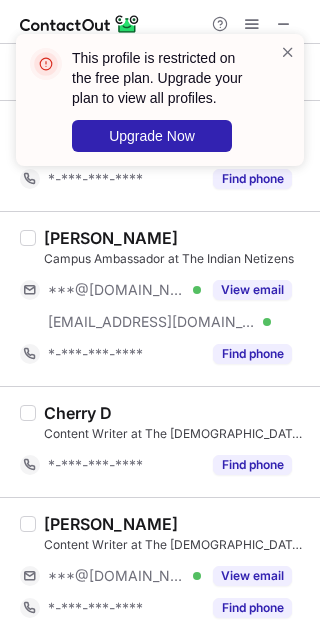 click on "ananya sharma" at bounding box center (111, 524) 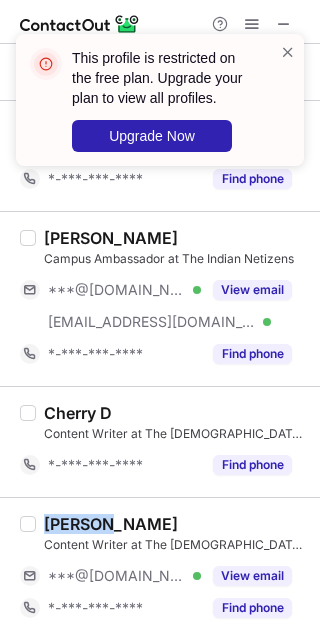 click on "ananya sharma" at bounding box center (111, 524) 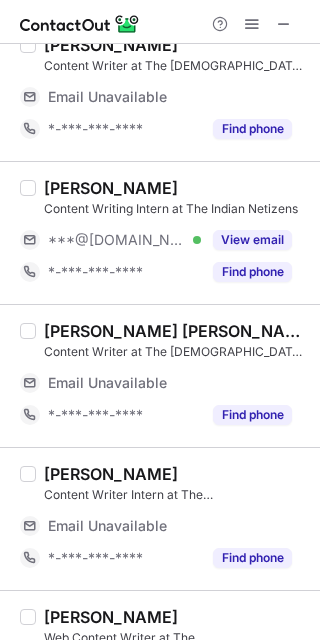 scroll, scrollTop: 0, scrollLeft: 0, axis: both 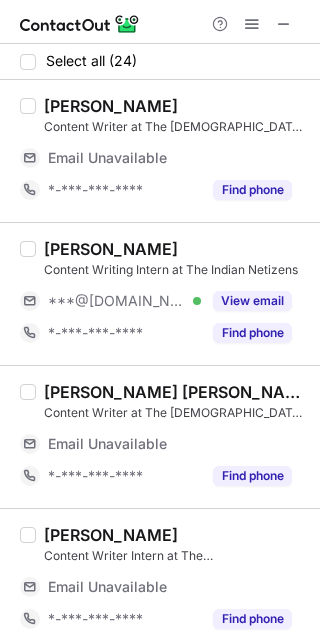 click on "Sonika Karkhal" at bounding box center (111, 249) 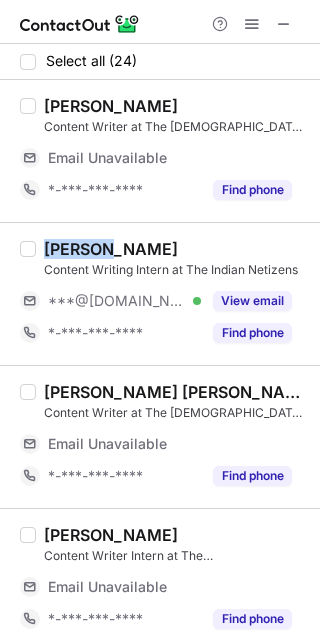 click on "Sonika Karkhal" at bounding box center [111, 249] 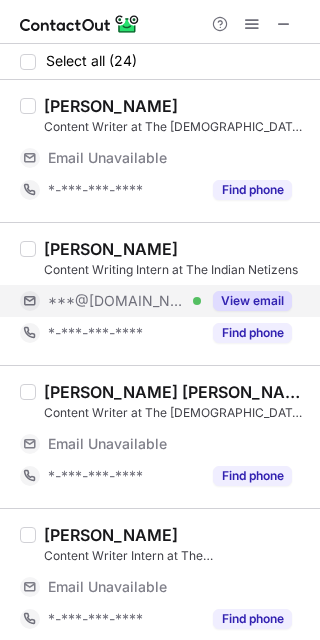 click on "***@gmail.com Verified" at bounding box center [110, 301] 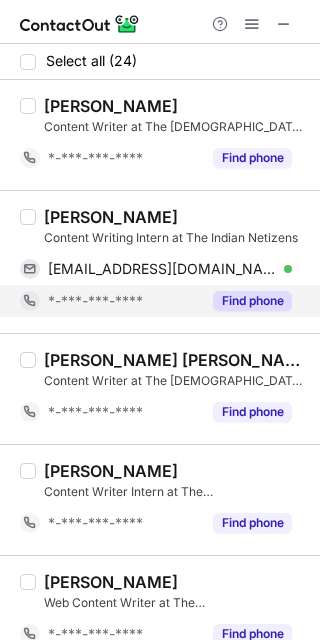click on "*-***-***-****" at bounding box center [95, 301] 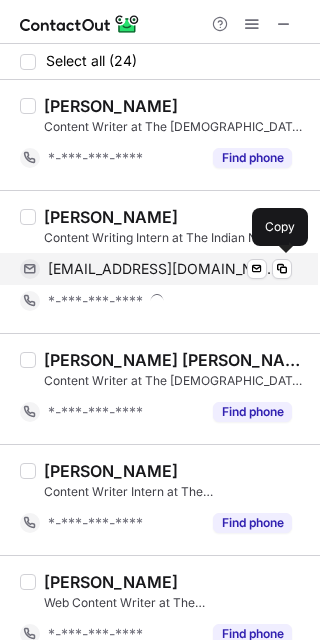 click on "sonikakarkhal4@gmail.com" at bounding box center (162, 269) 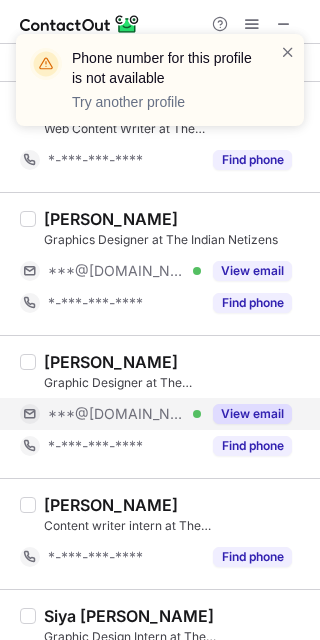 scroll, scrollTop: 400, scrollLeft: 0, axis: vertical 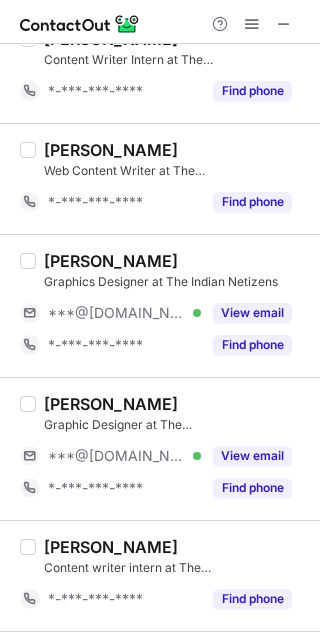 click on "Gaurav Paswan" at bounding box center (111, 261) 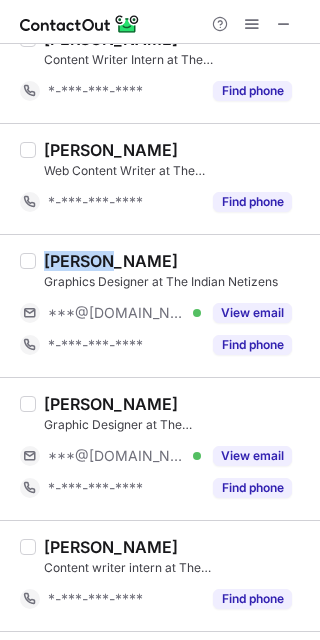 click on "Gaurav Paswan" at bounding box center (111, 261) 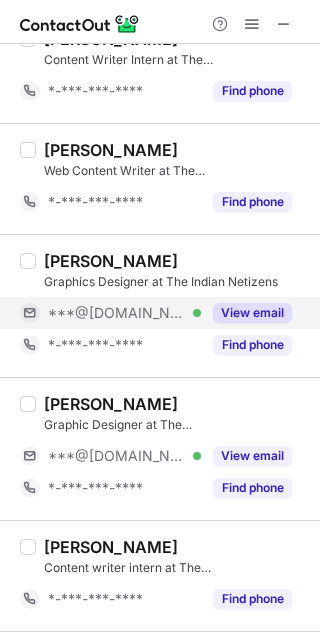 click on "***@gmail.com" at bounding box center [117, 313] 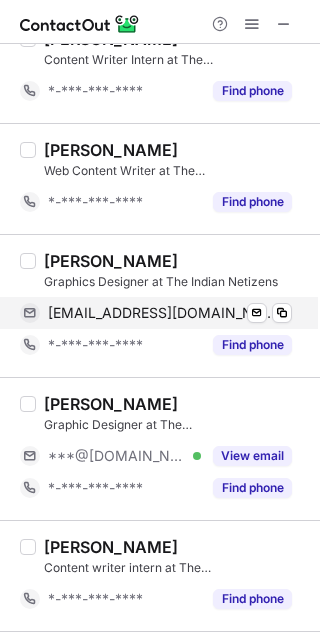drag, startPoint x: 180, startPoint y: 315, endPoint x: 204, endPoint y: 315, distance: 24 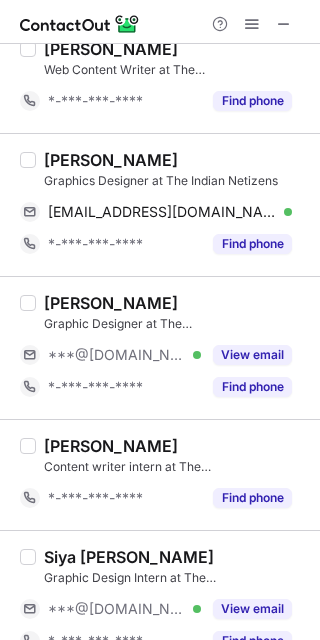 scroll, scrollTop: 533, scrollLeft: 0, axis: vertical 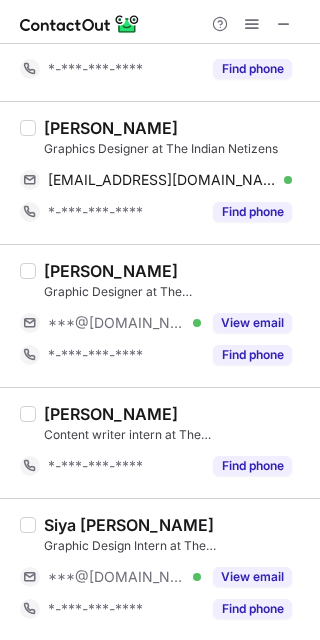 click on "Nishtha Srivastava" at bounding box center (111, 271) 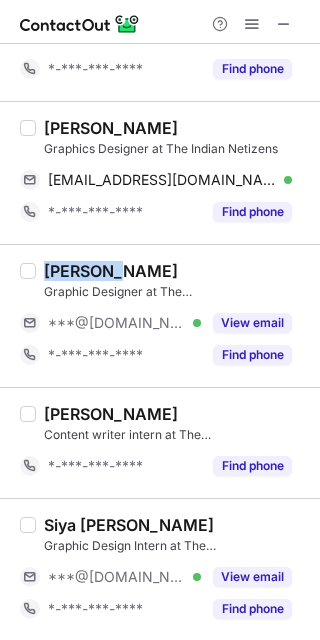 click on "Nishtha Srivastava" at bounding box center (111, 271) 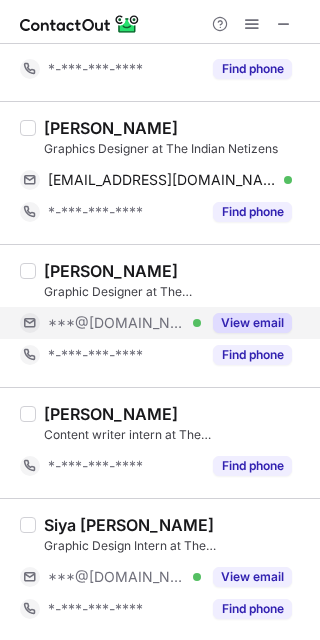 click on "***@gmail.com Verified" at bounding box center (110, 323) 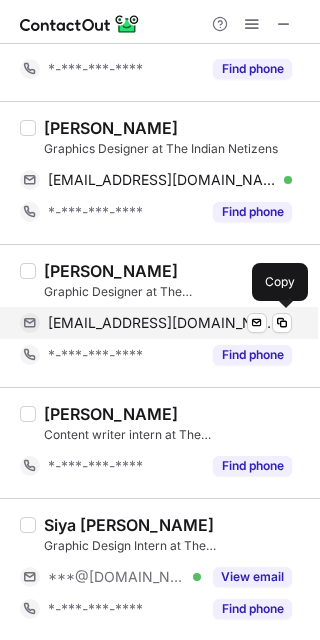 click on "nishthasrivastavapalak@gmail.com" at bounding box center [162, 323] 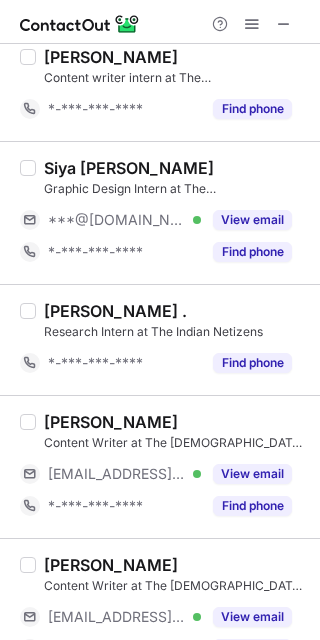 scroll, scrollTop: 933, scrollLeft: 0, axis: vertical 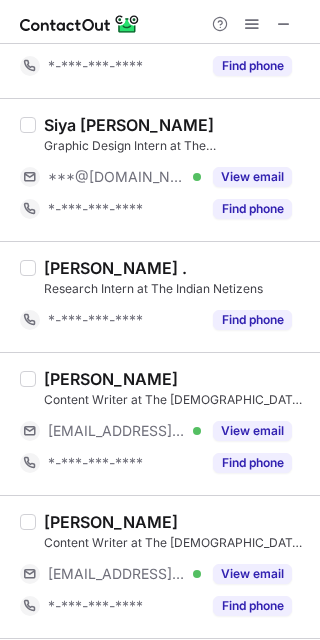 click on "Sayantan Chowdhury" at bounding box center [111, 379] 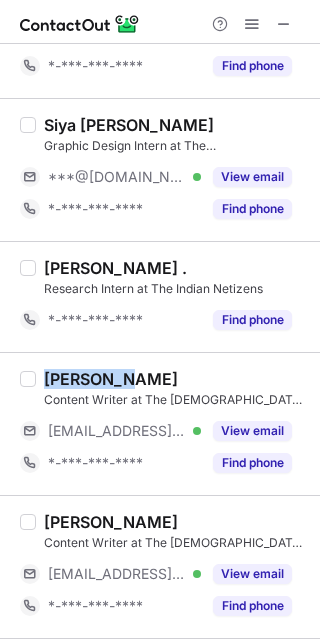 drag, startPoint x: 67, startPoint y: 381, endPoint x: 77, endPoint y: 402, distance: 23.259407 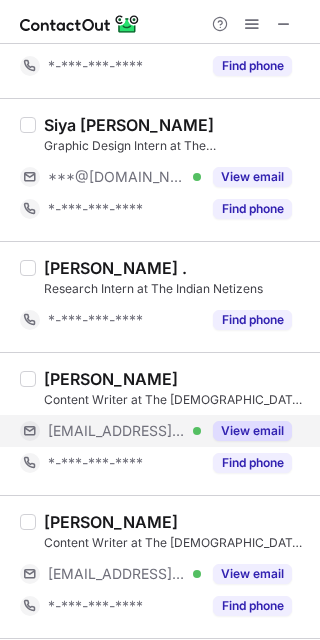click on "***@theamikusqriae.com Verified" at bounding box center (110, 431) 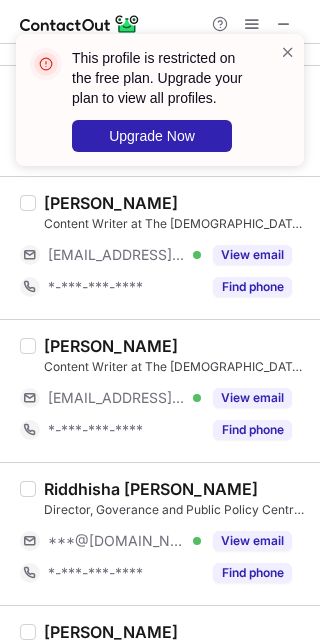 scroll, scrollTop: 1066, scrollLeft: 0, axis: vertical 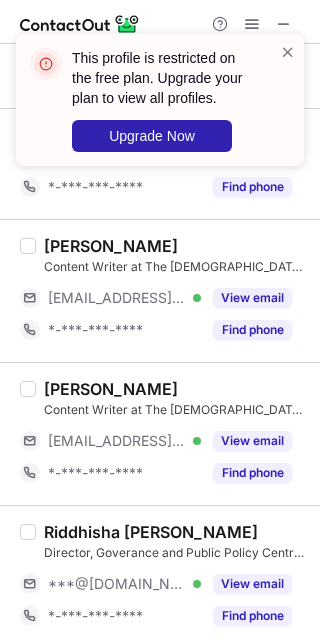 click on "Priyani Pandey" at bounding box center (111, 389) 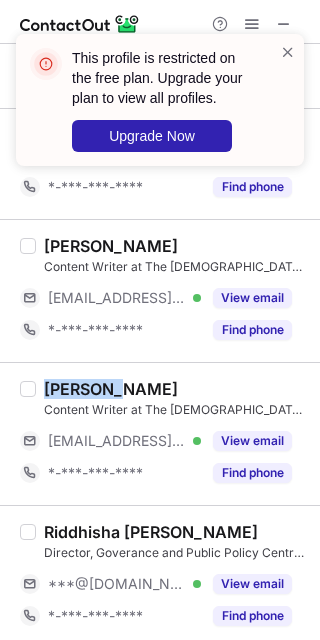 click on "Priyani Pandey" at bounding box center [111, 389] 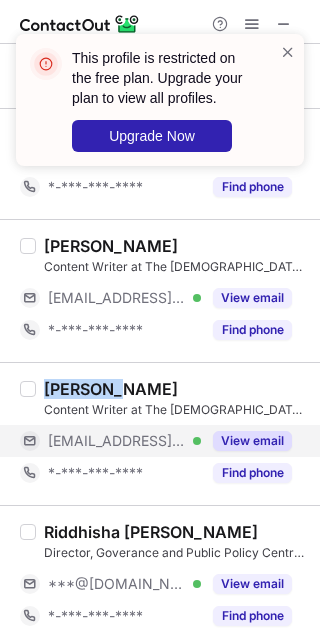 click on "***@hindustanmedia.com" at bounding box center [117, 441] 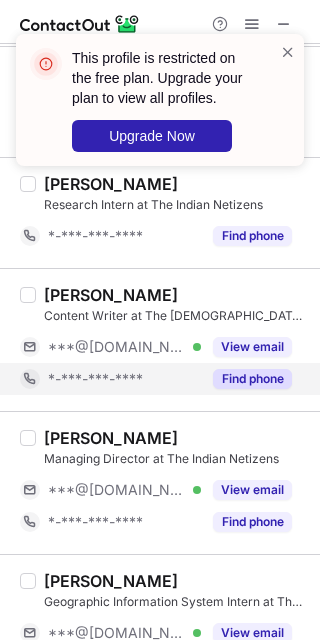 scroll, scrollTop: 2000, scrollLeft: 0, axis: vertical 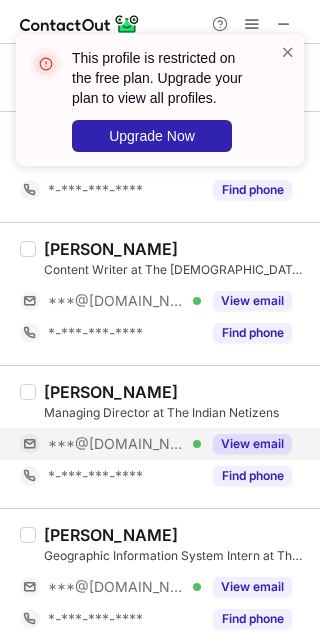 click on "***@gmail.com" at bounding box center (117, 444) 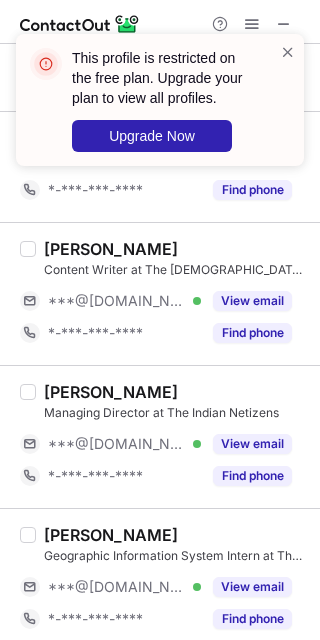 click on "Rishabh Khatri" at bounding box center [111, 392] 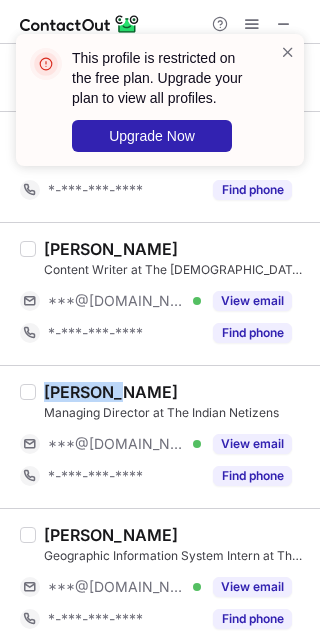 click on "Rishabh Khatri" at bounding box center (111, 392) 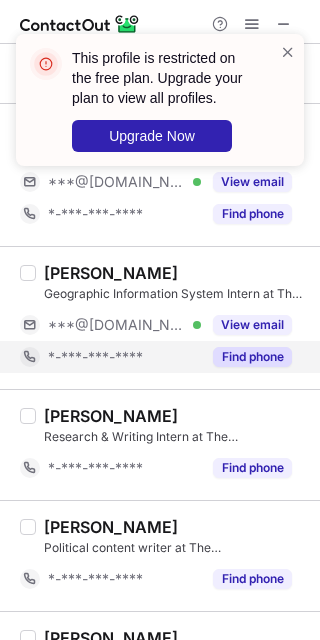 scroll, scrollTop: 2266, scrollLeft: 0, axis: vertical 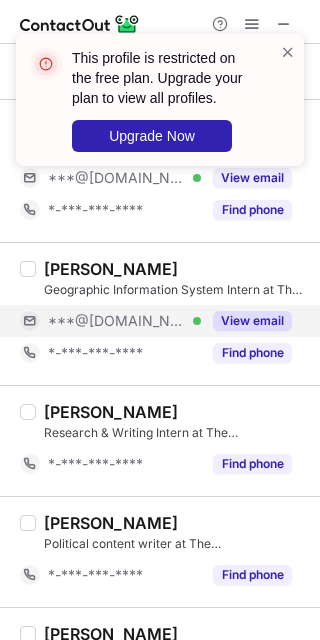 click on "***@gmail.com" at bounding box center [117, 321] 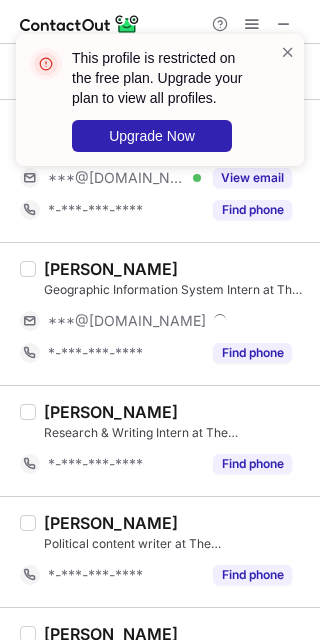 click on "Devanshi Mediratta" at bounding box center [111, 269] 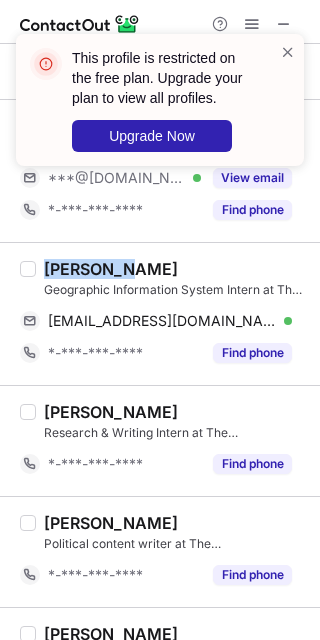 click on "Devanshi Mediratta" at bounding box center [111, 269] 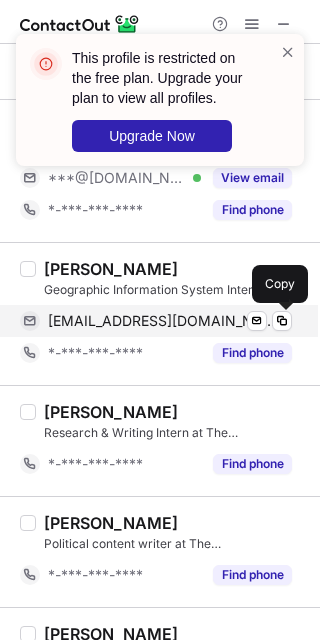 click on "devanshimediratta@gmail.com" at bounding box center (162, 321) 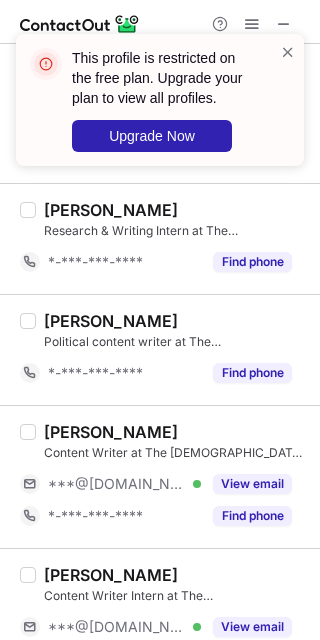 scroll, scrollTop: 2526, scrollLeft: 0, axis: vertical 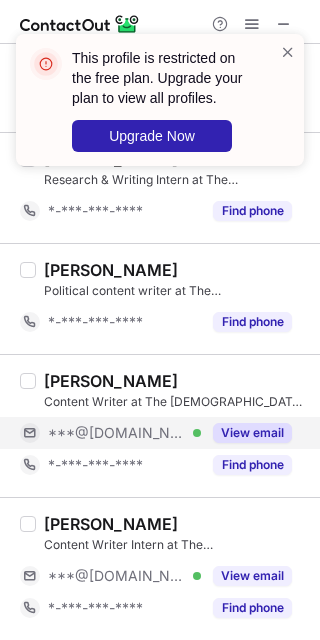 drag, startPoint x: 111, startPoint y: 425, endPoint x: 104, endPoint y: 417, distance: 10.630146 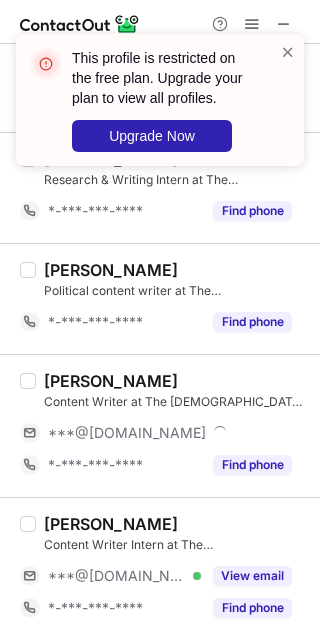 click on "Aakanksha Marar" at bounding box center (111, 381) 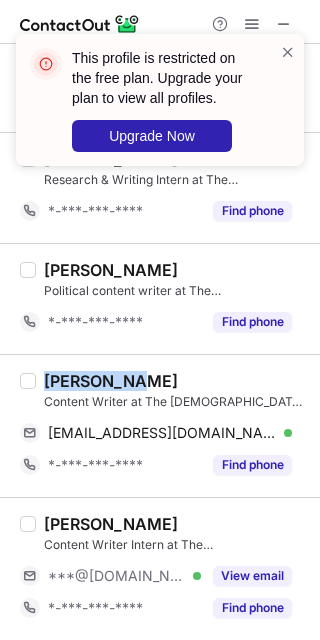 drag, startPoint x: 89, startPoint y: 378, endPoint x: 176, endPoint y: 387, distance: 87.46428 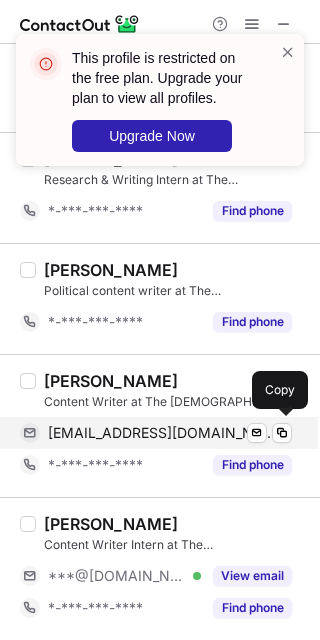 click on "aakankshamarar1@gmail.com" at bounding box center [162, 433] 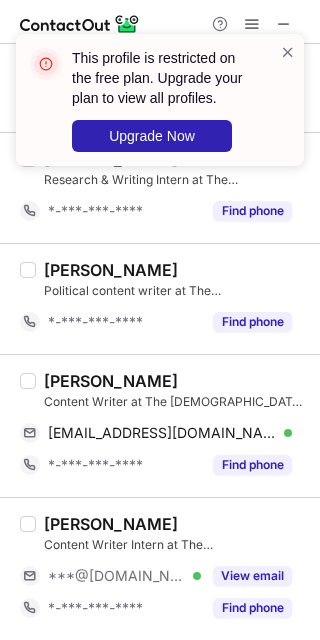 drag, startPoint x: 84, startPoint y: 571, endPoint x: 83, endPoint y: 551, distance: 20.024984 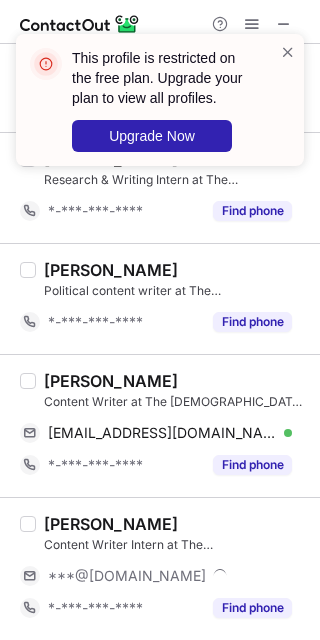 click on "Madhuri Dhote" at bounding box center [111, 524] 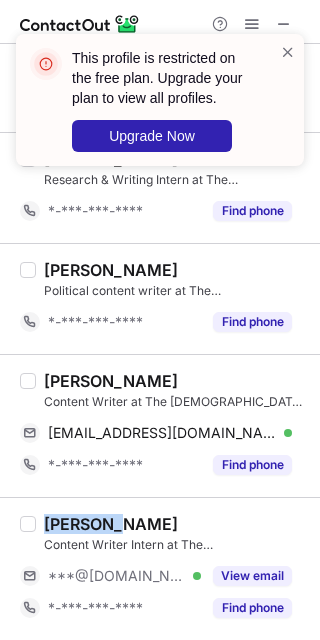 click on "Madhuri Dhote" at bounding box center [111, 524] 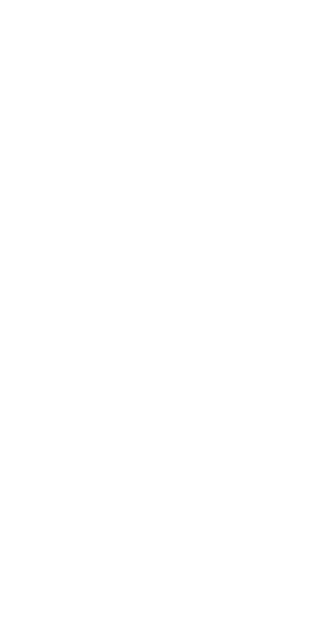 scroll, scrollTop: 0, scrollLeft: 0, axis: both 